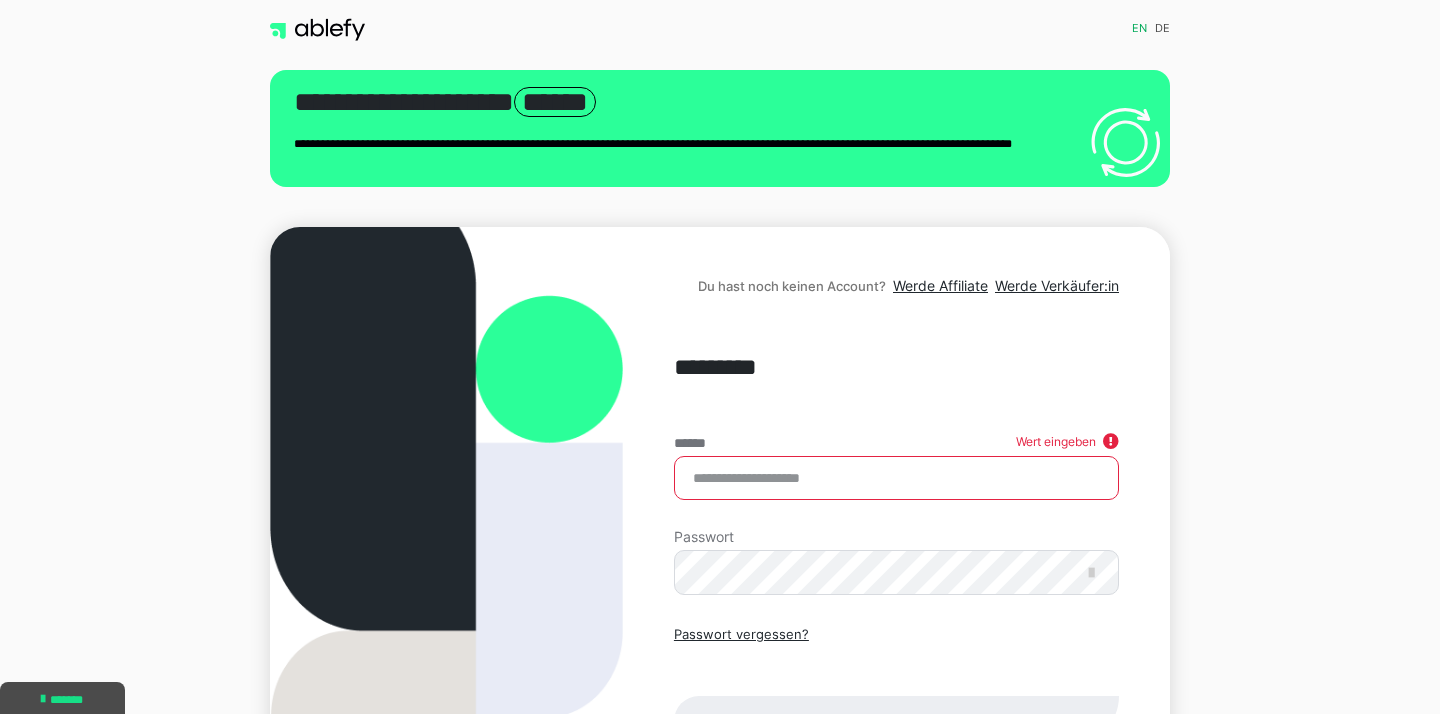 scroll, scrollTop: 0, scrollLeft: 0, axis: both 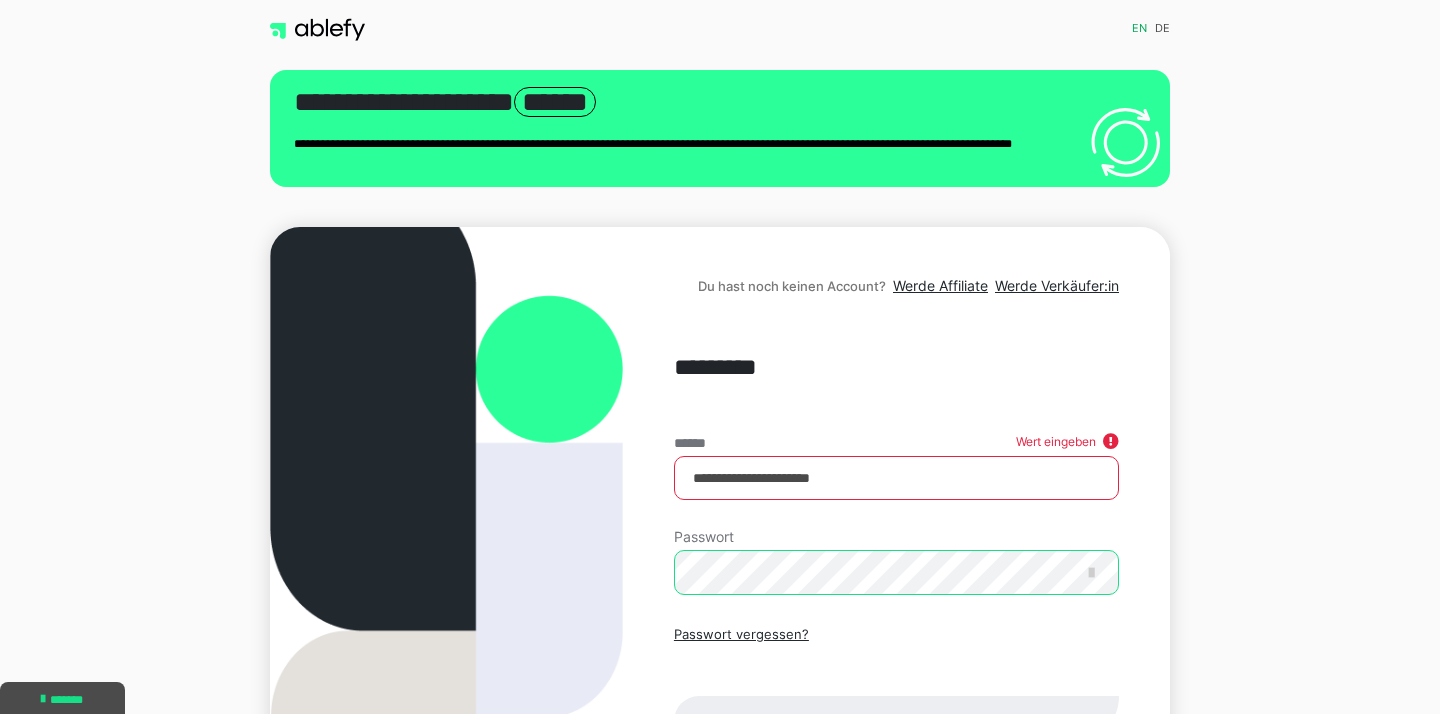 click on "Einloggen" at bounding box center (896, 721) 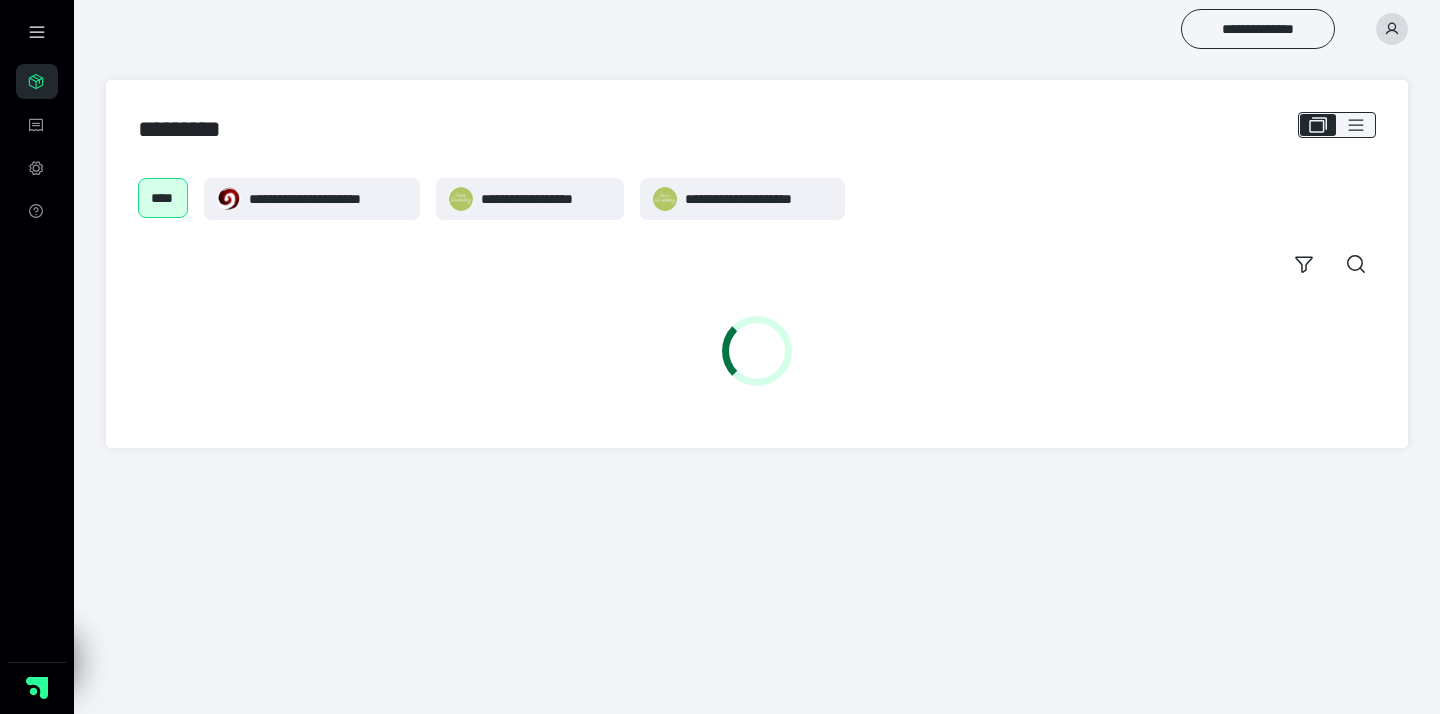scroll, scrollTop: 0, scrollLeft: 0, axis: both 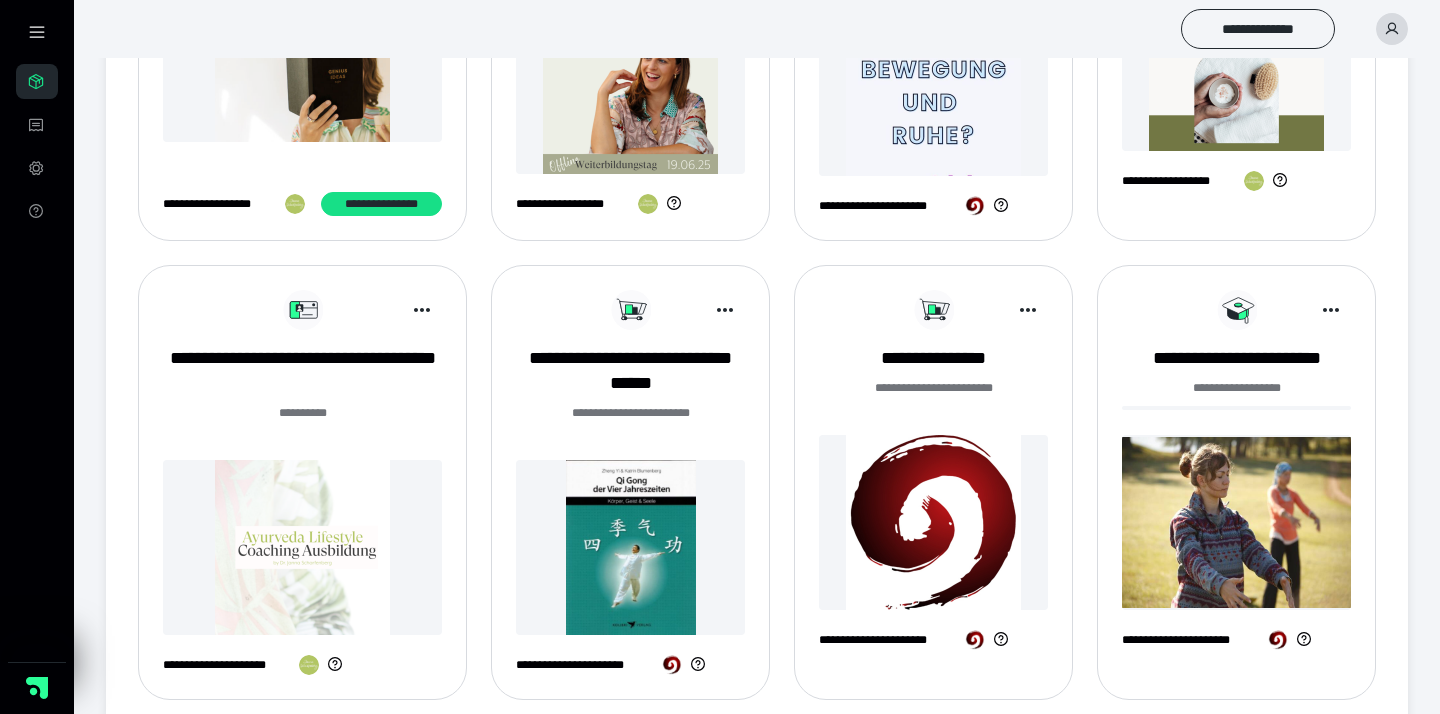 click on "*******   **" at bounding box center [303, 413] 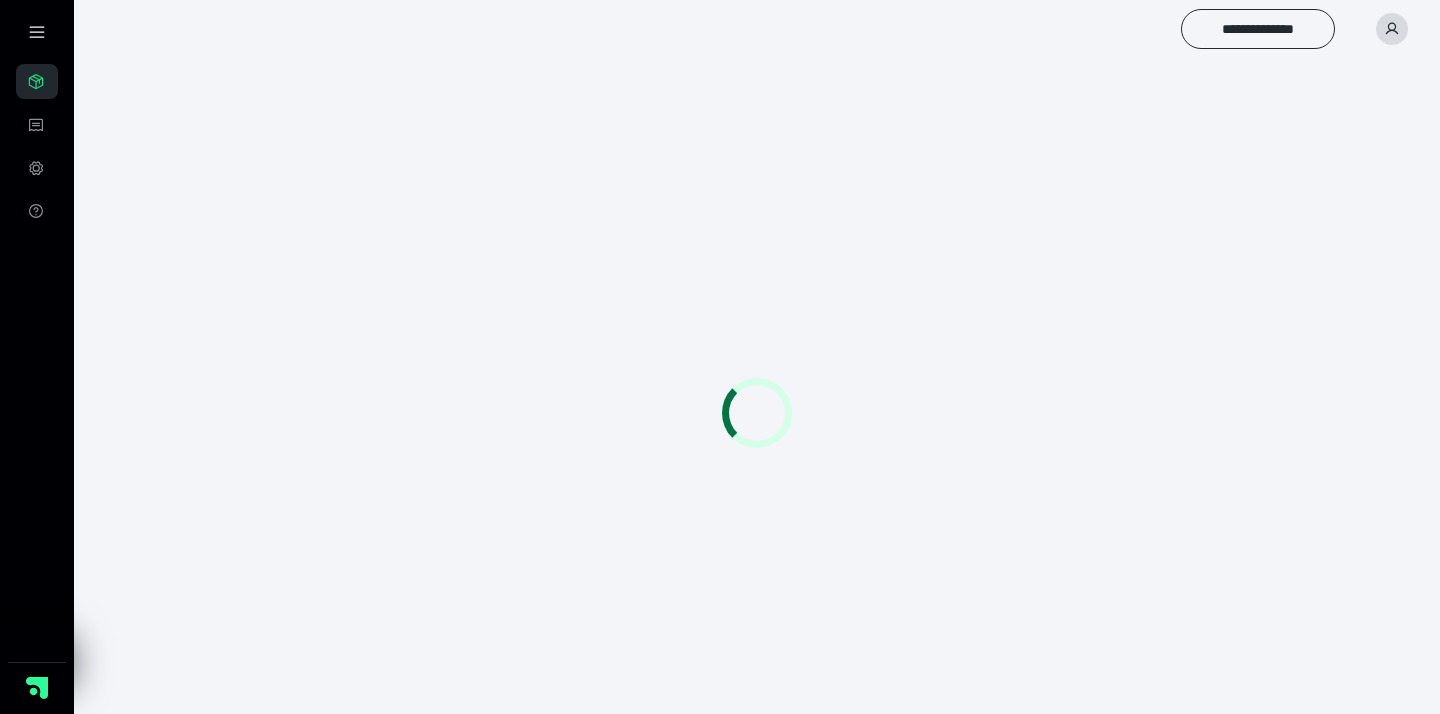 scroll, scrollTop: 0, scrollLeft: 0, axis: both 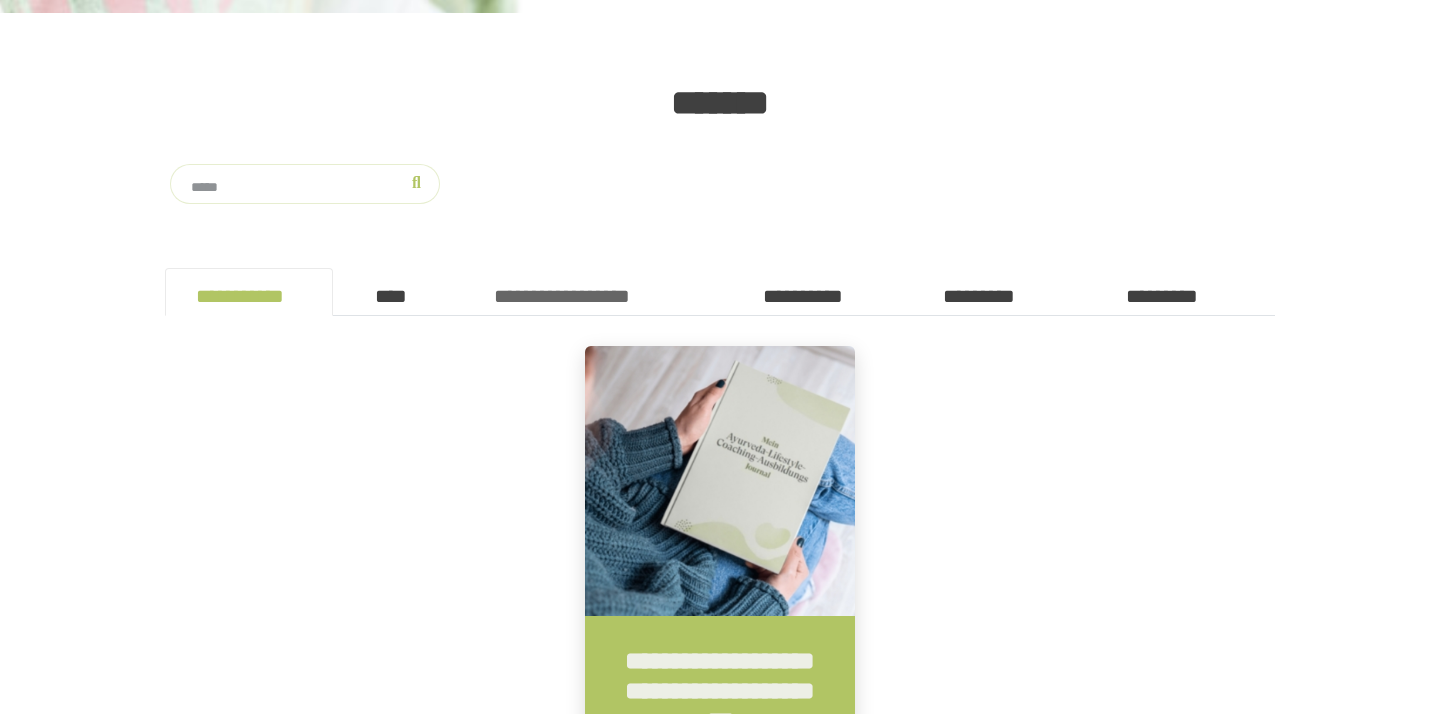click on "**********" at bounding box center (597, 292) 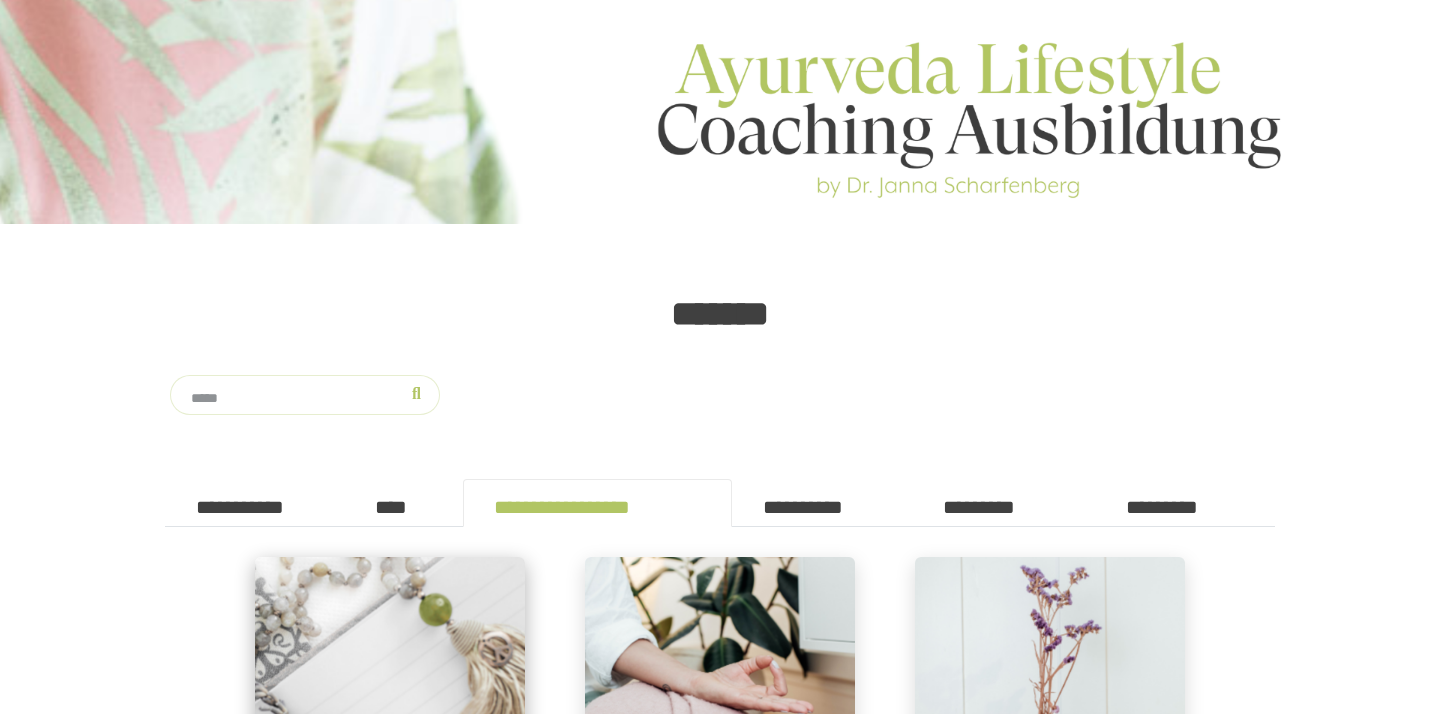 scroll, scrollTop: 0, scrollLeft: 0, axis: both 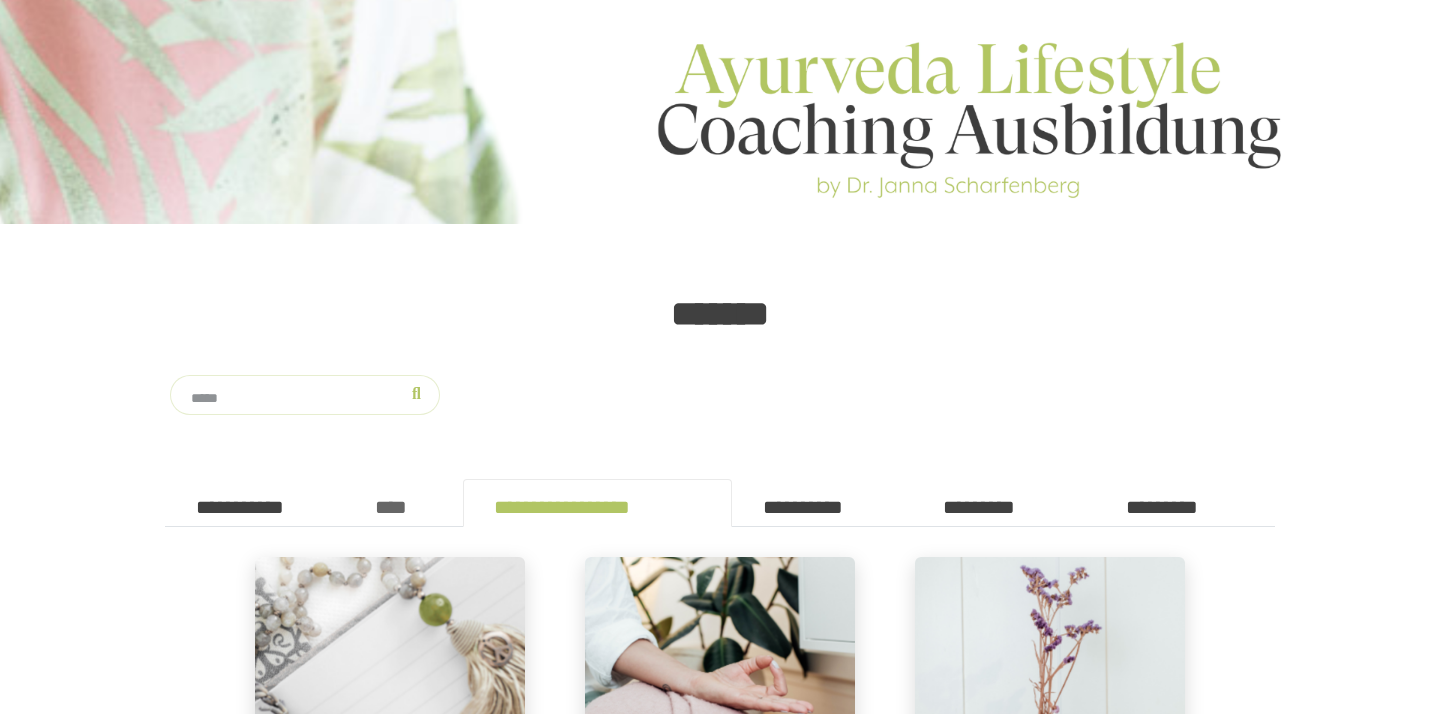 click on "****" at bounding box center (398, 503) 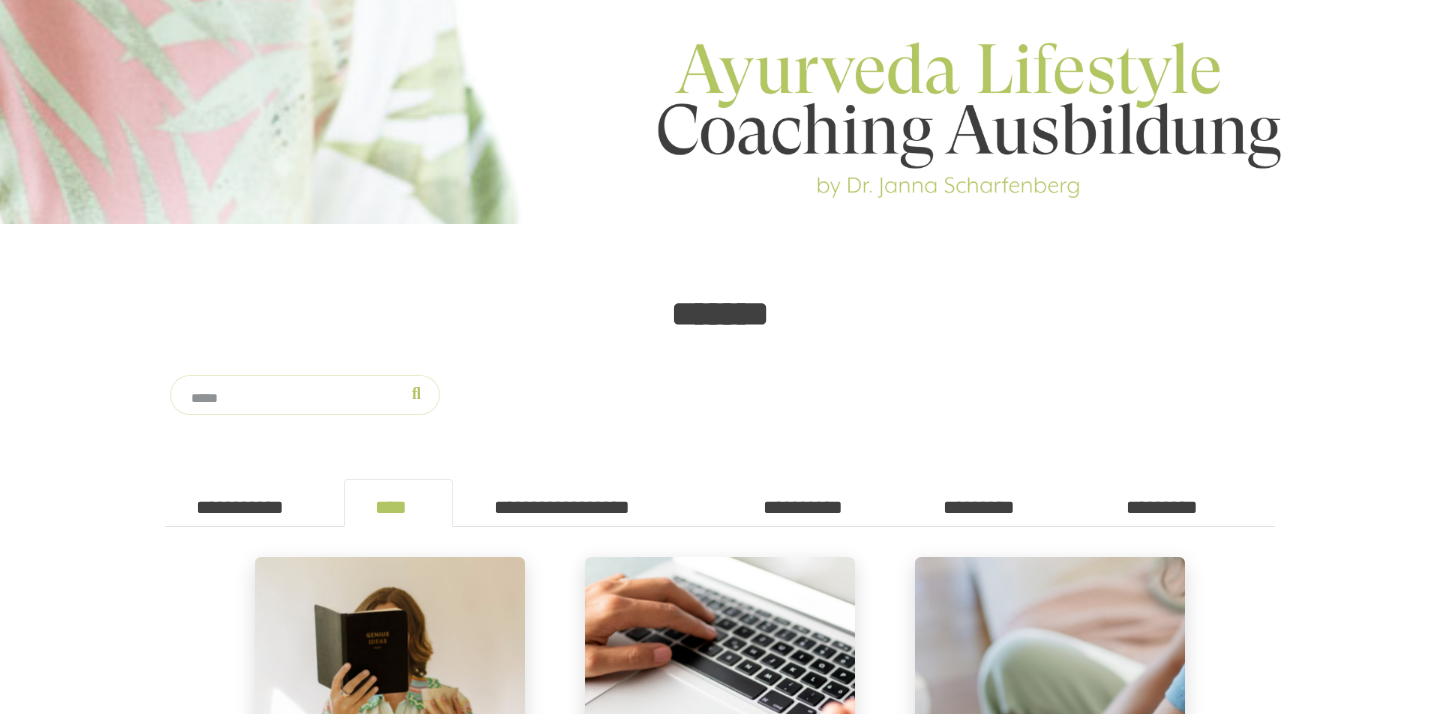scroll, scrollTop: 0, scrollLeft: 0, axis: both 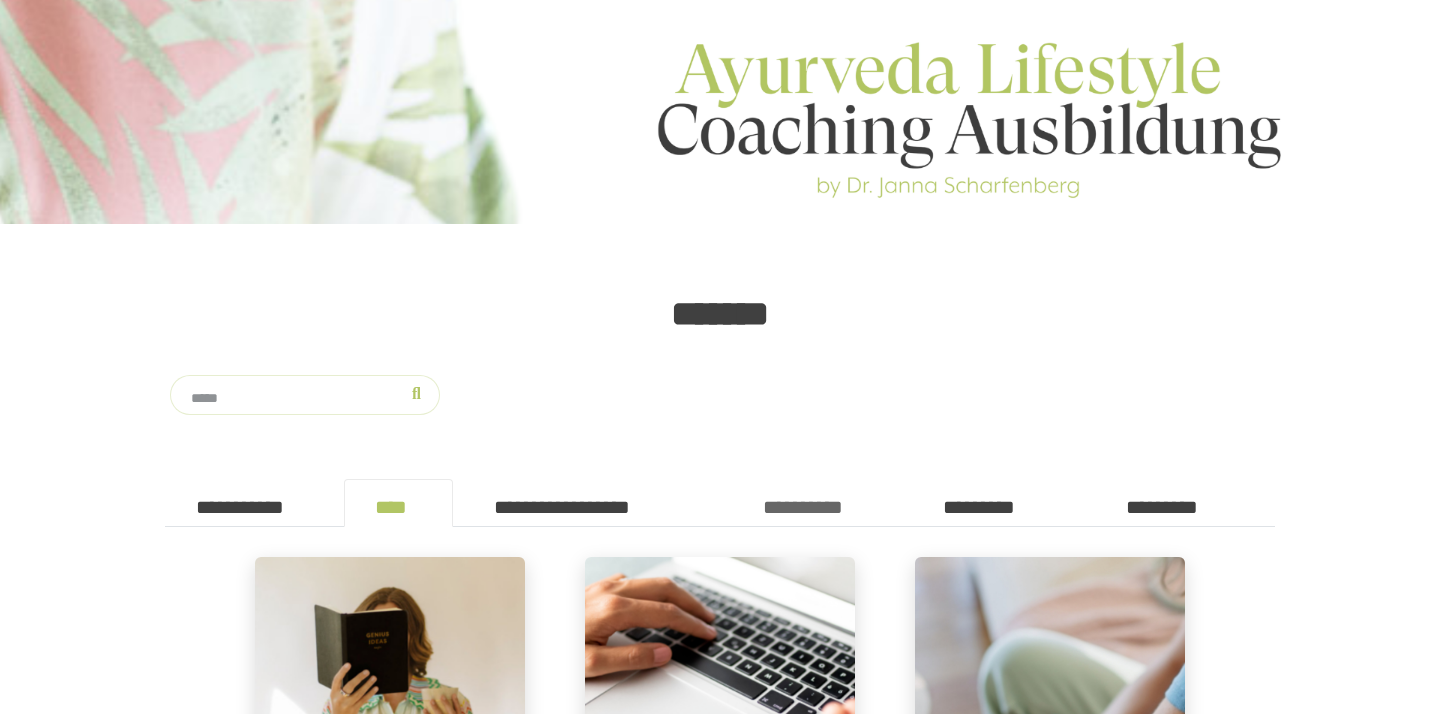 click on "**********" at bounding box center (822, 503) 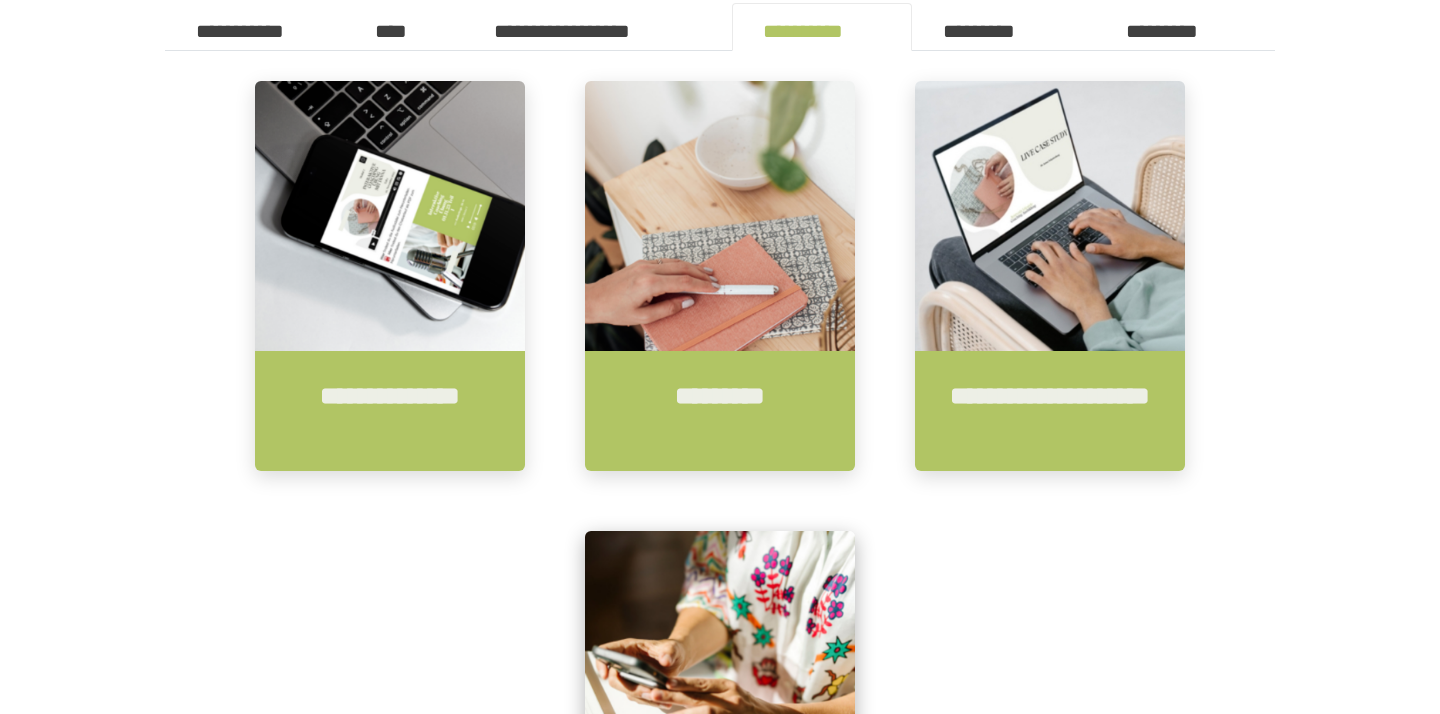 scroll, scrollTop: 456, scrollLeft: 0, axis: vertical 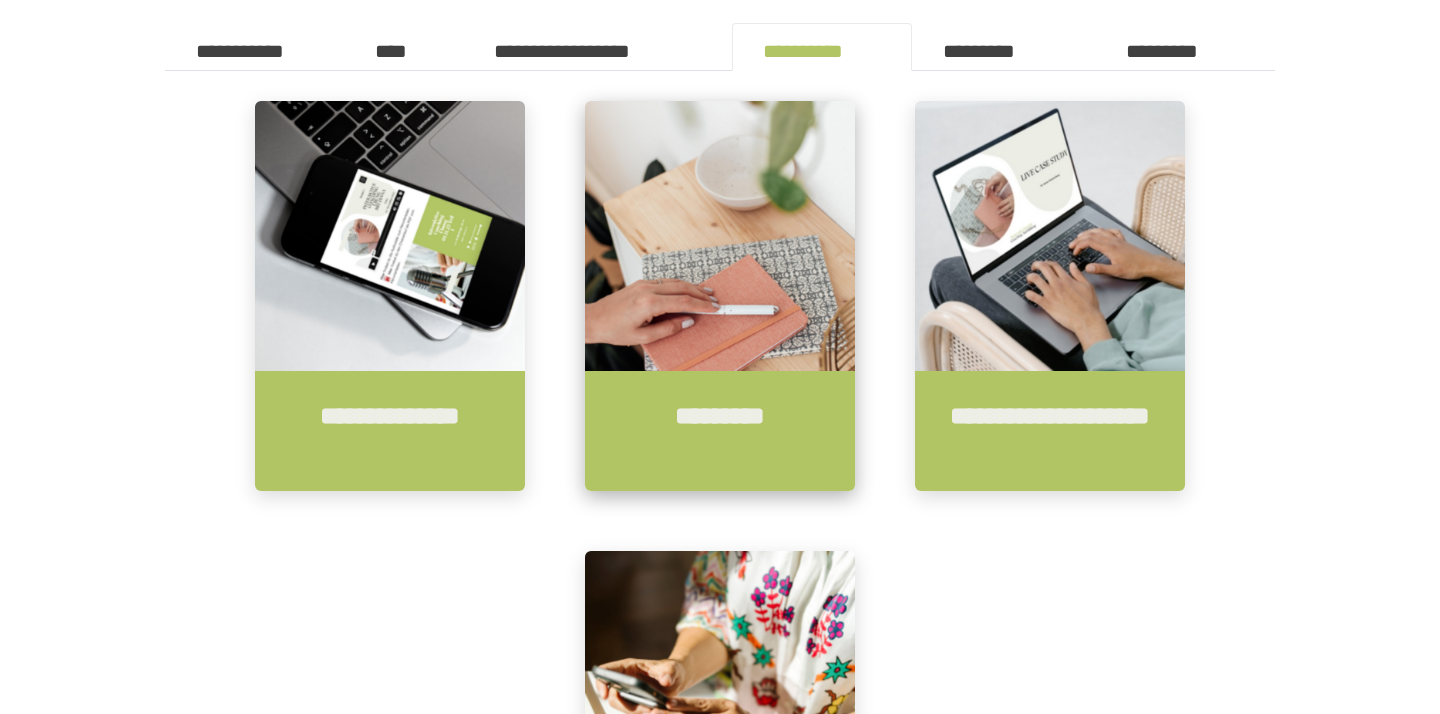 click at bounding box center [720, 236] 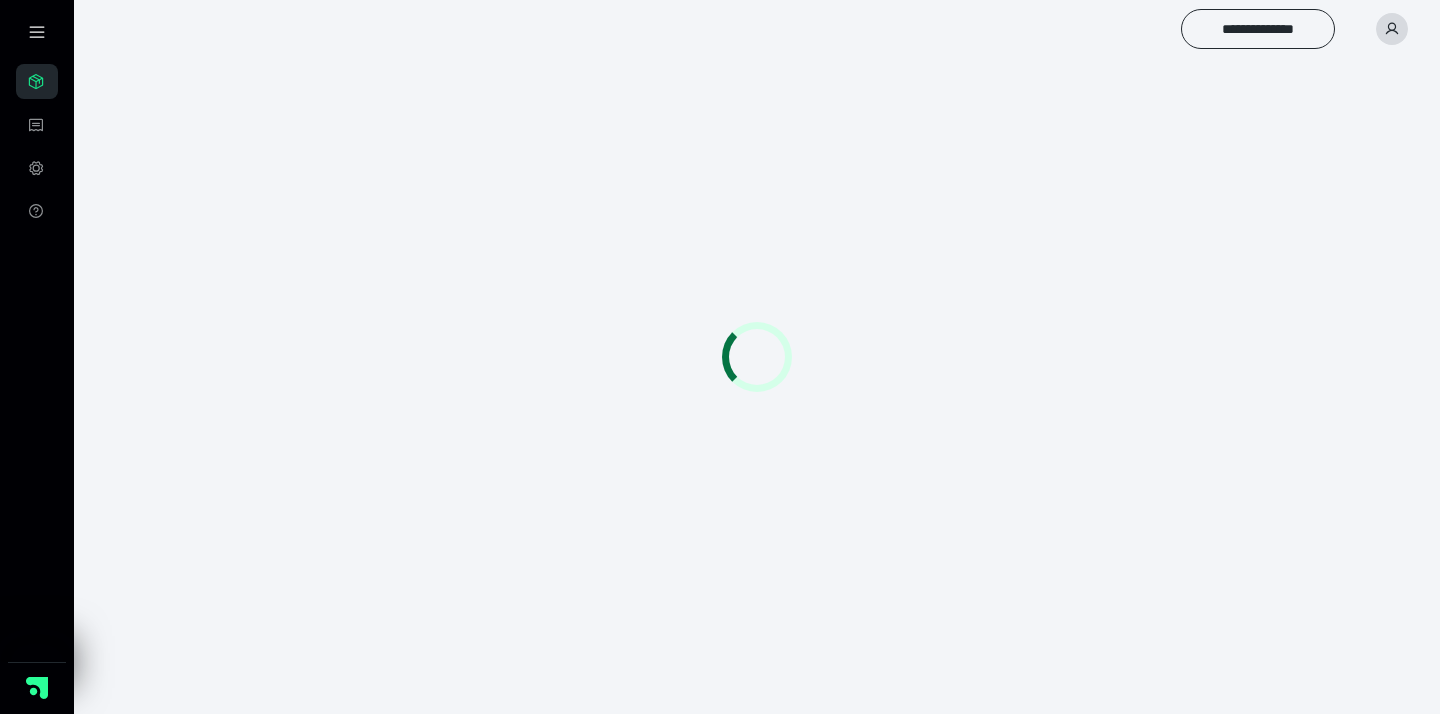 scroll, scrollTop: 0, scrollLeft: 0, axis: both 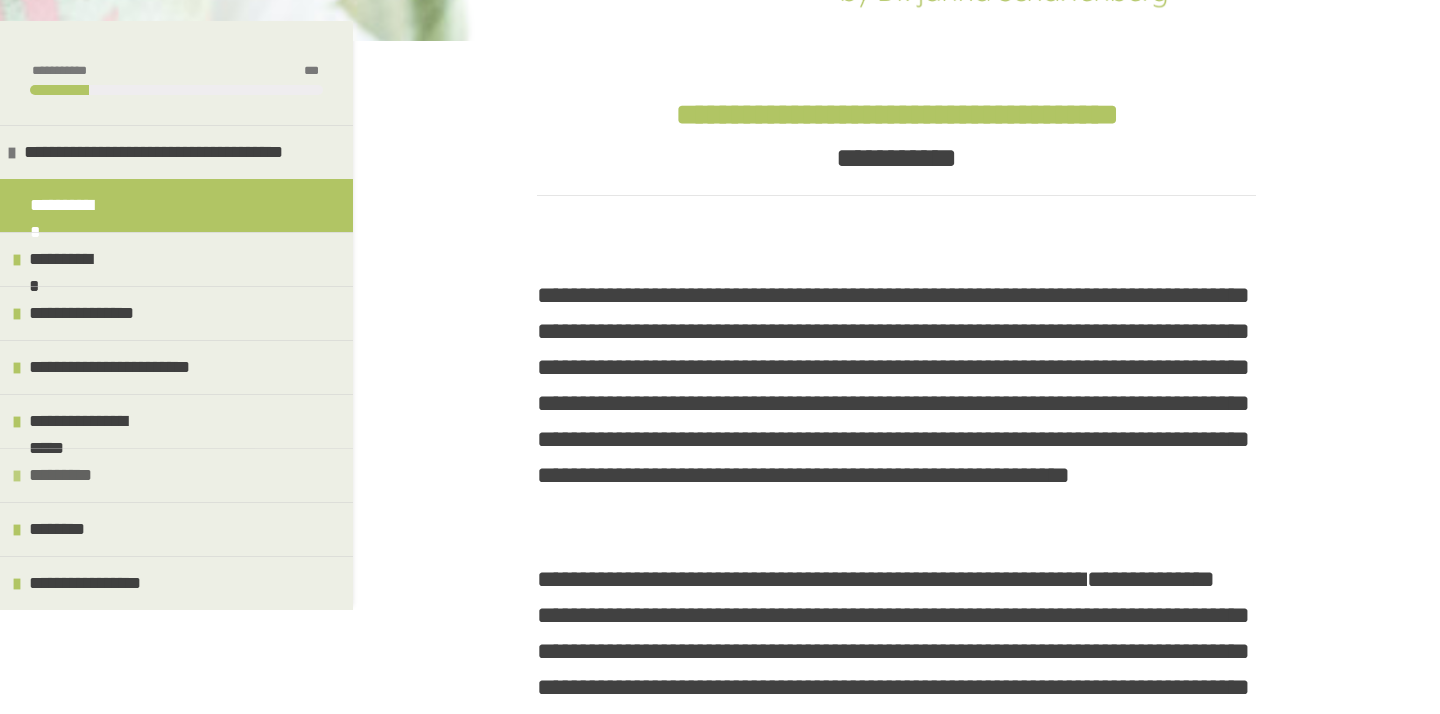 click on "*********" at bounding box center (66, 475) 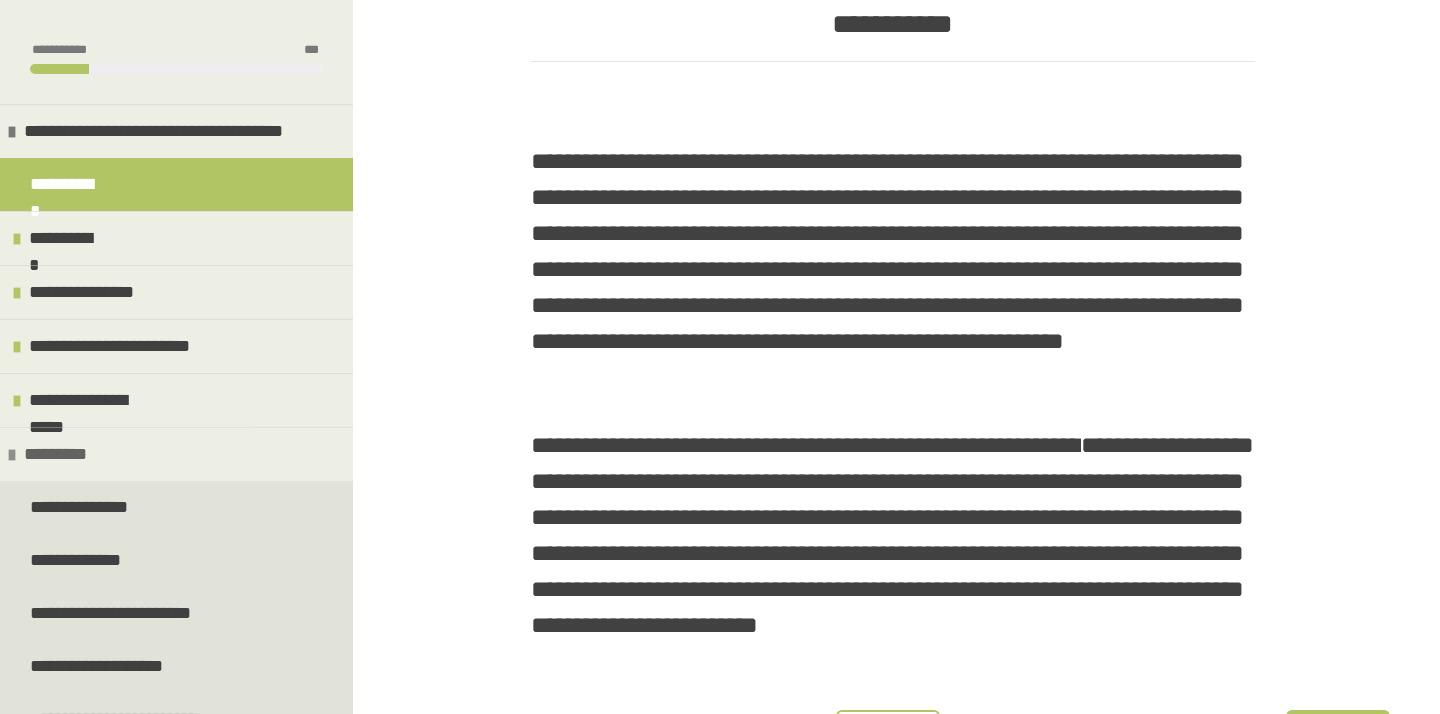 scroll, scrollTop: 408, scrollLeft: 0, axis: vertical 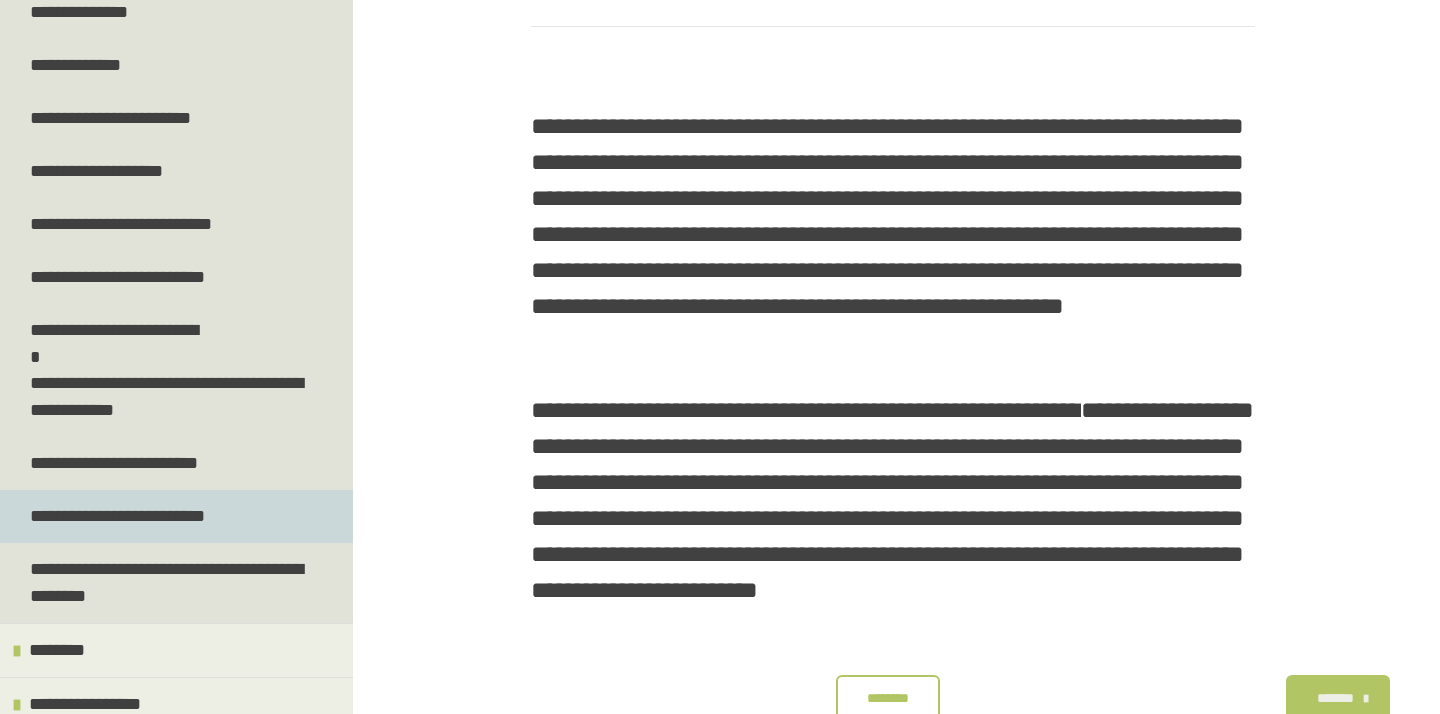 click on "**********" at bounding box center [129, 516] 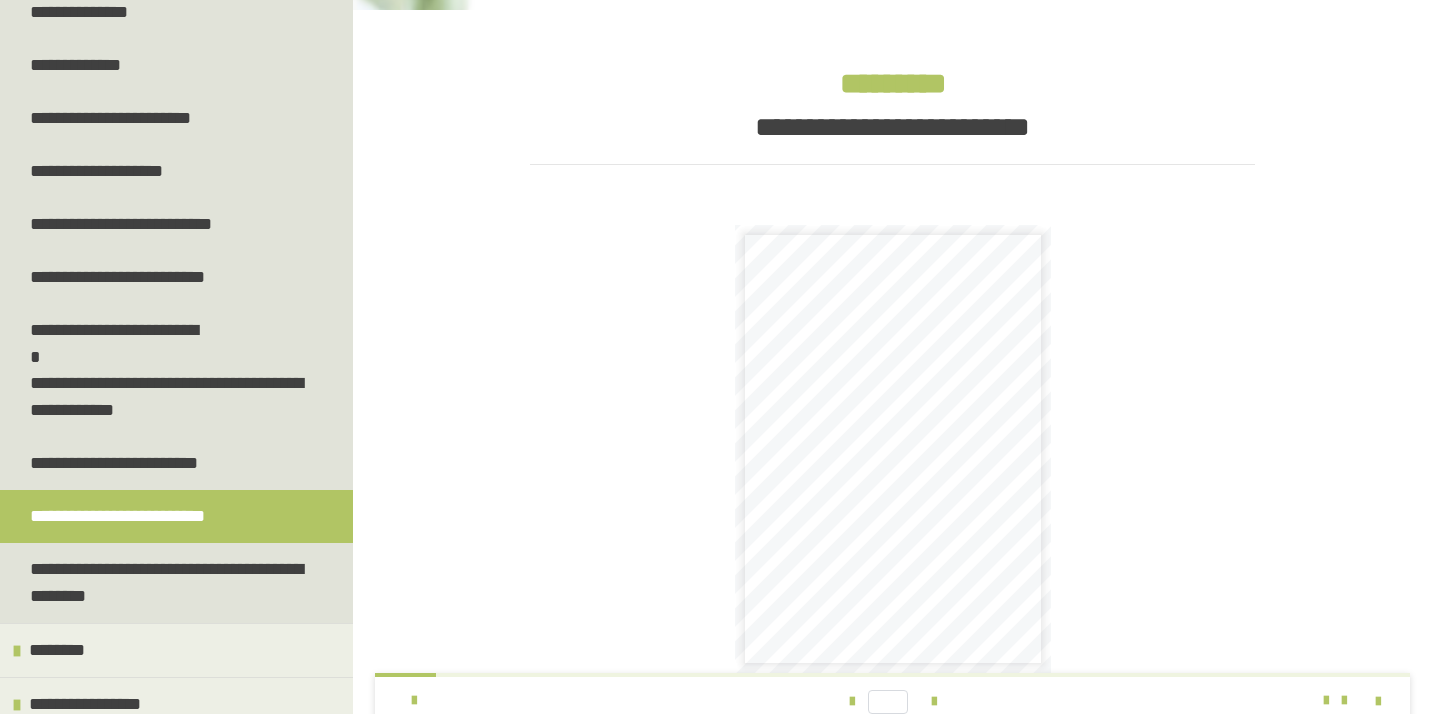 scroll, scrollTop: 276, scrollLeft: 0, axis: vertical 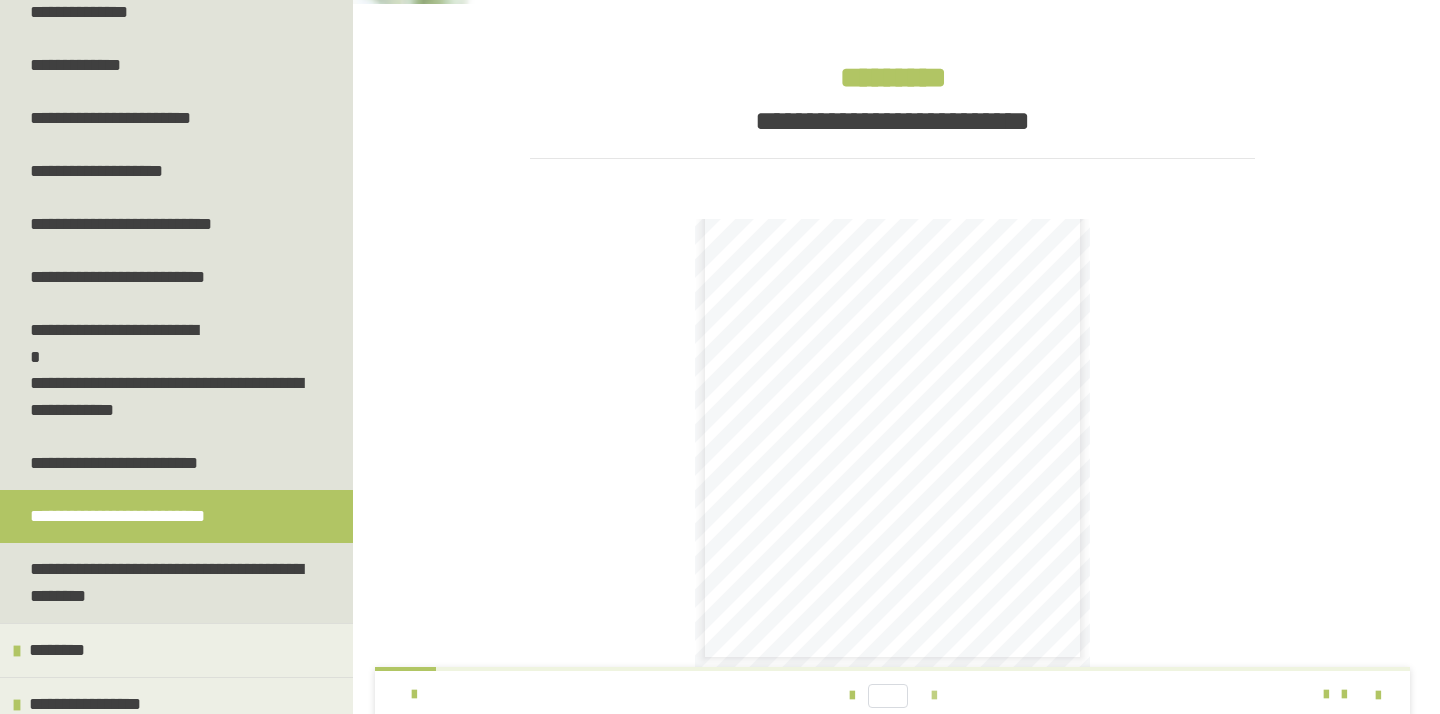 click at bounding box center (934, 696) 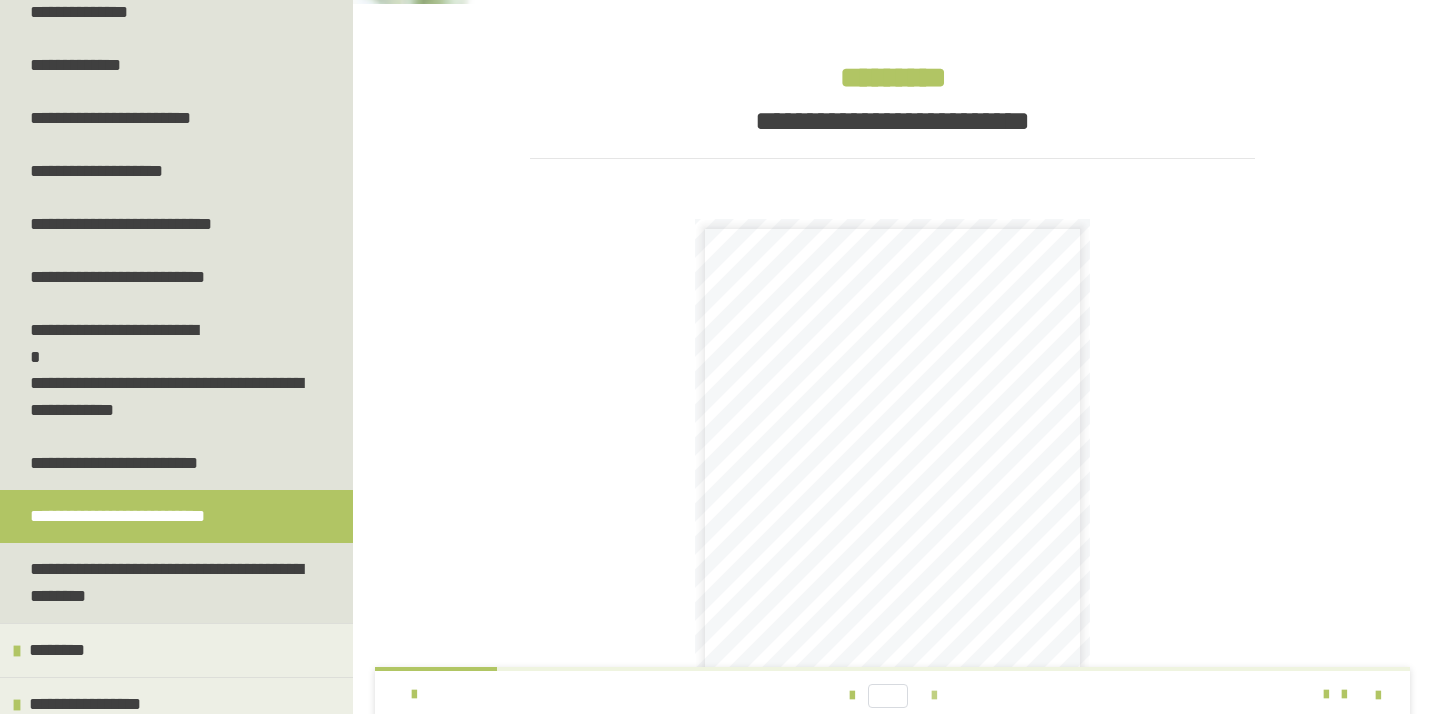 click at bounding box center (934, 696) 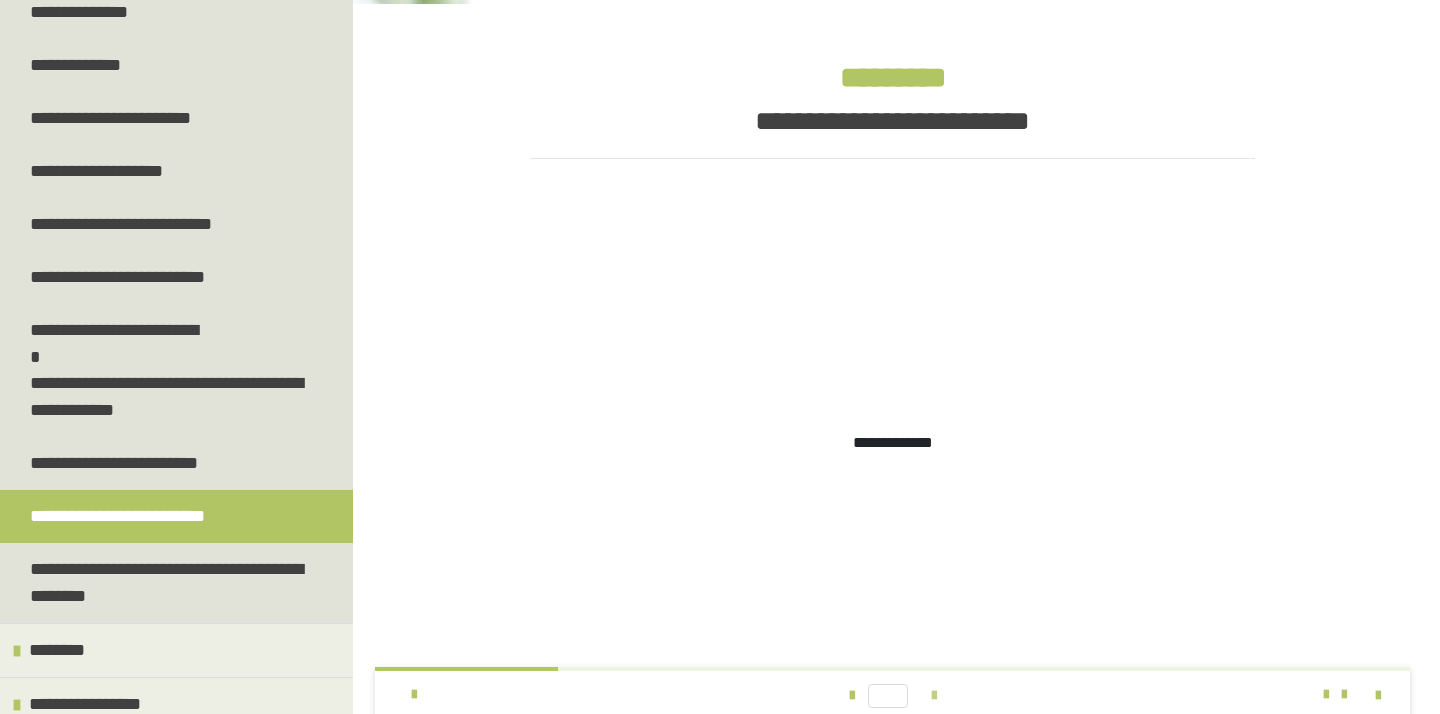 type on "*" 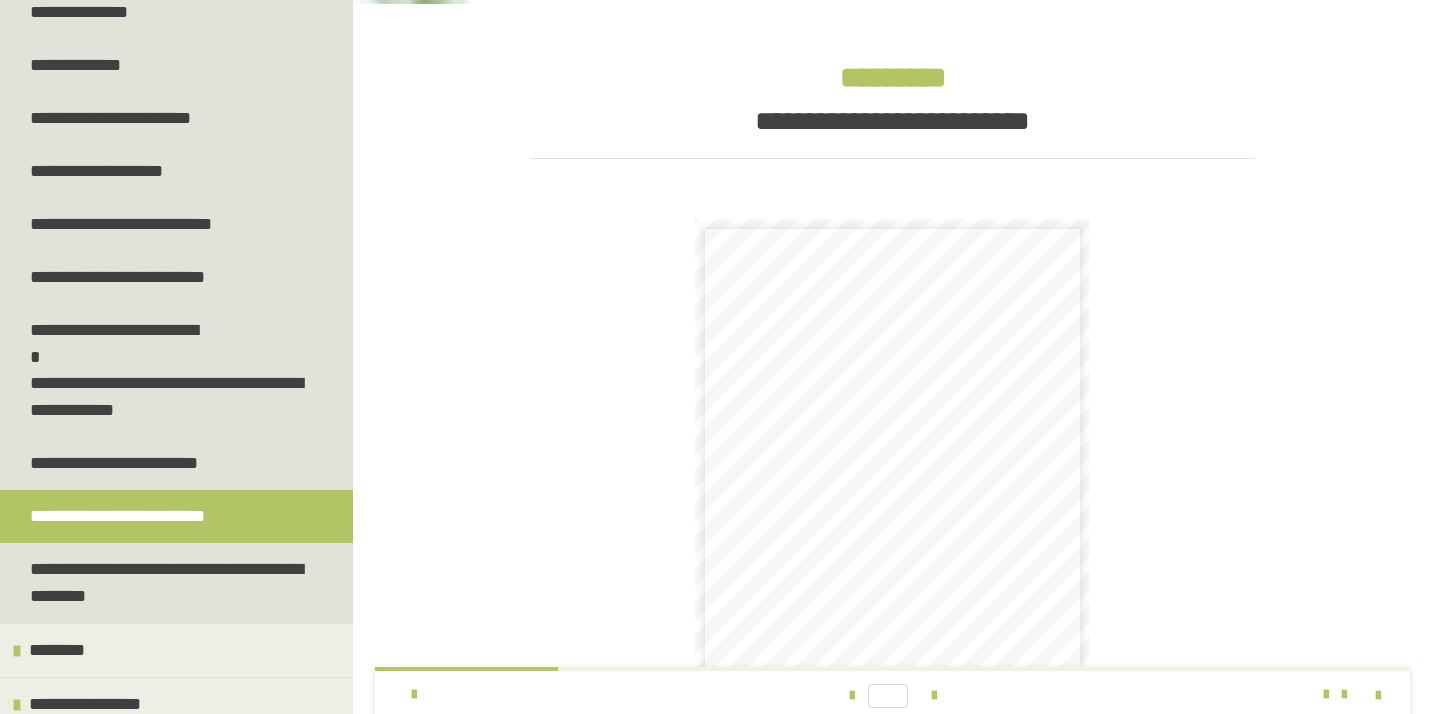click on "**********" at bounding box center (892, 443) 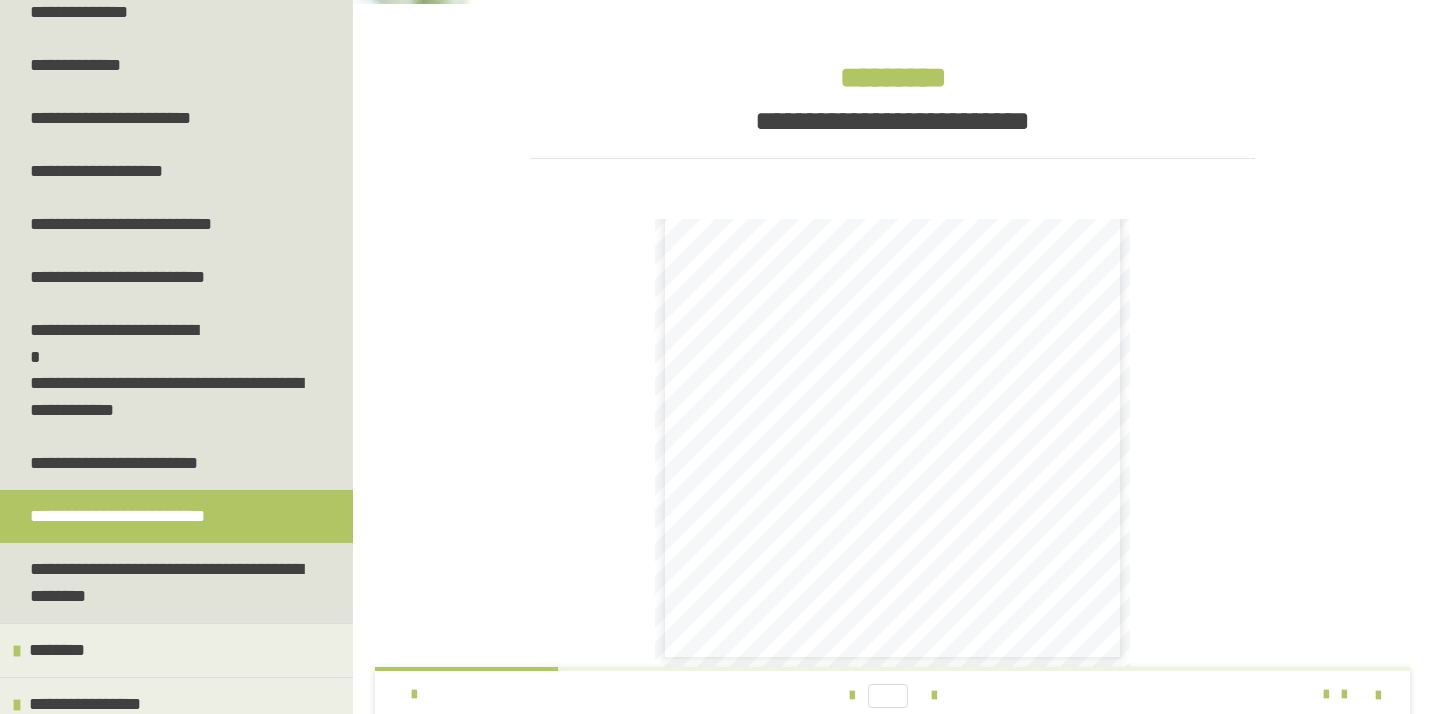 scroll, scrollTop: 224, scrollLeft: 0, axis: vertical 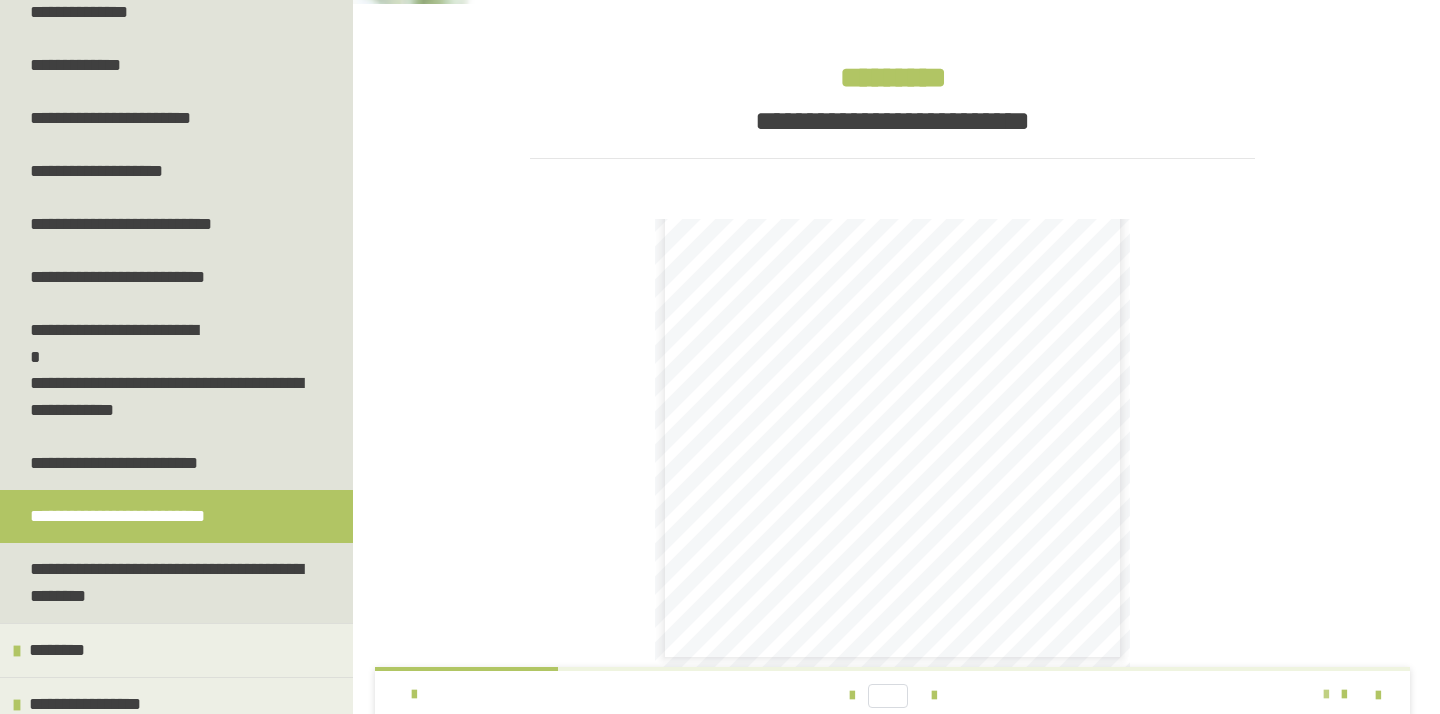 click at bounding box center [1326, 695] 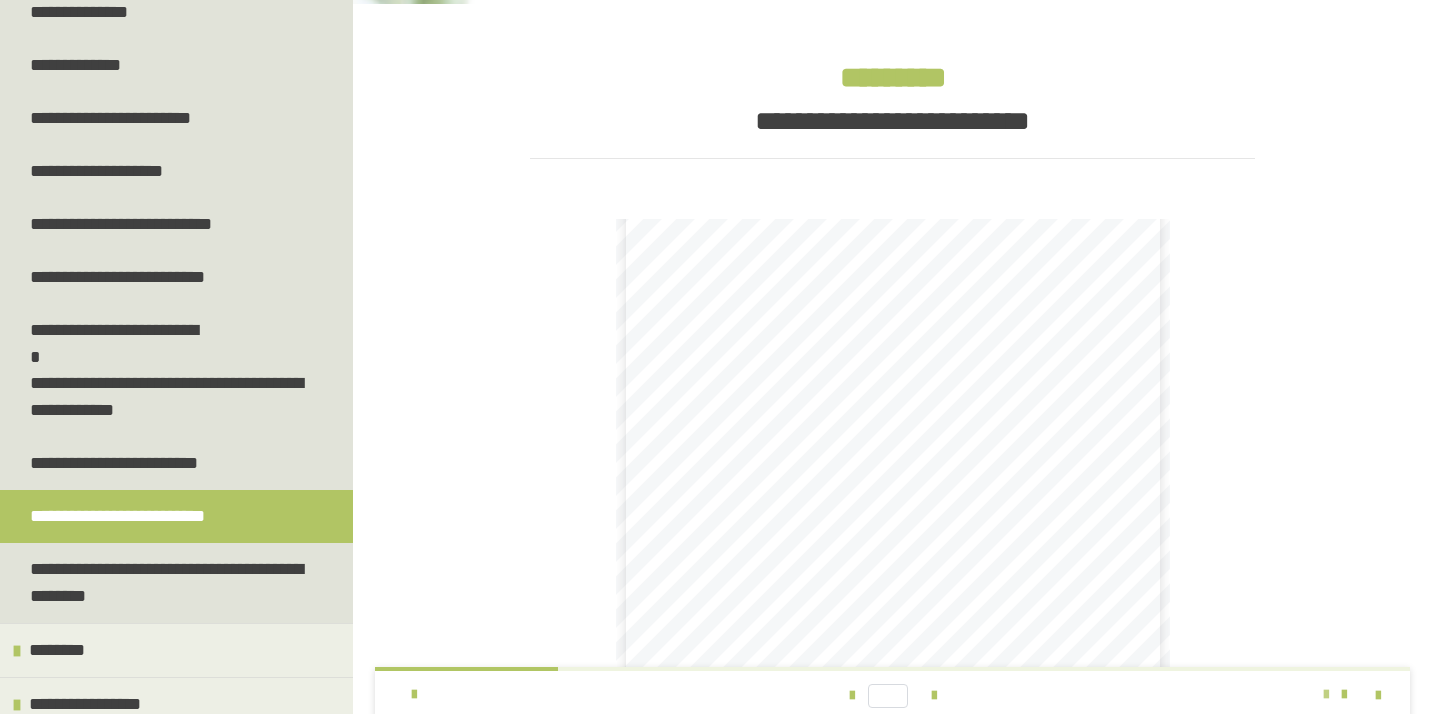 click at bounding box center (1326, 695) 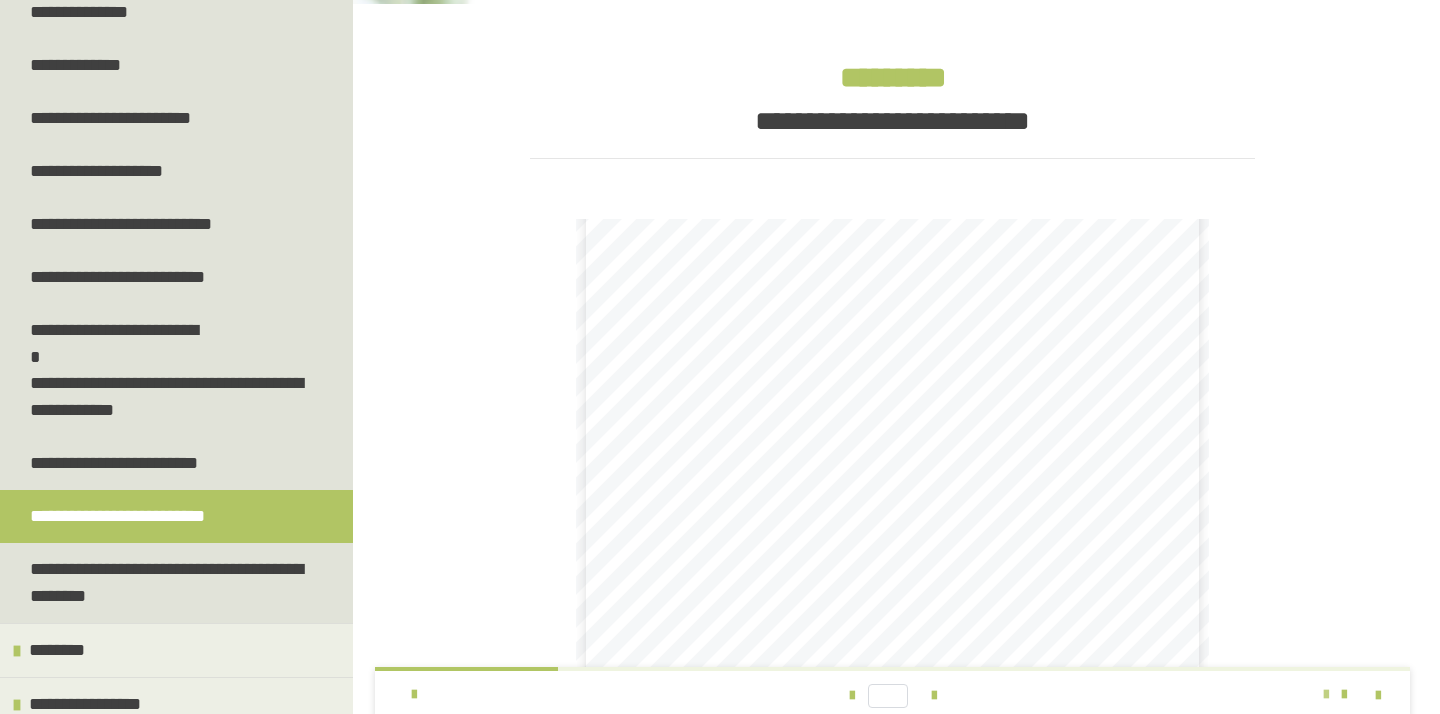 click at bounding box center [1326, 695] 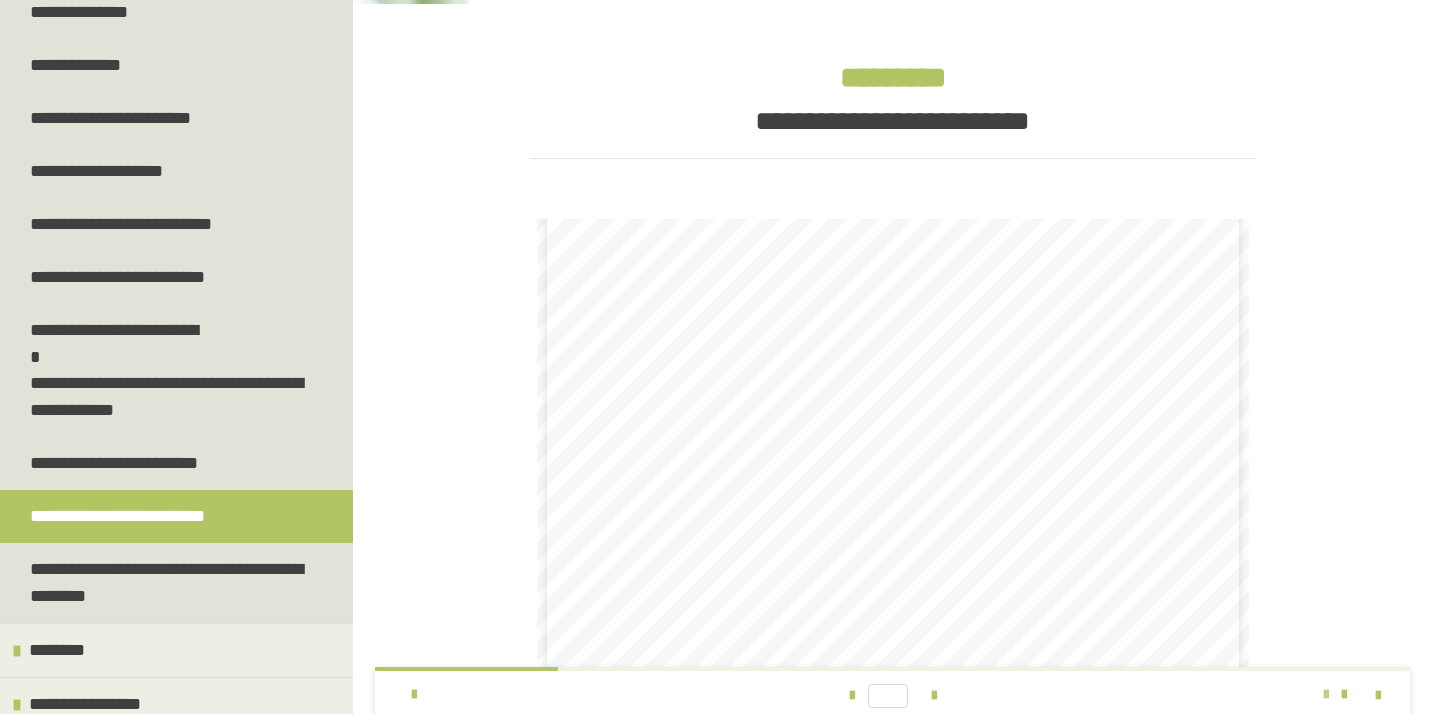 click at bounding box center (1326, 695) 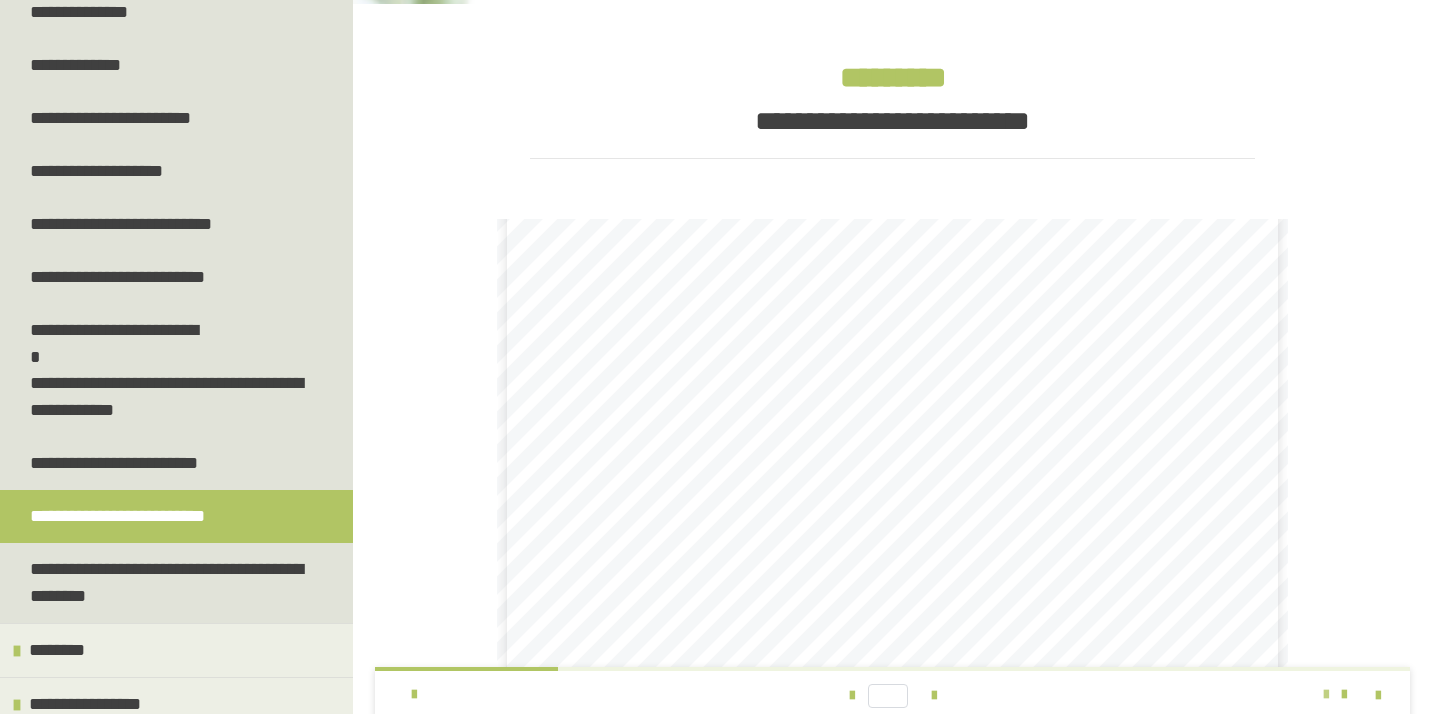 click at bounding box center [1326, 695] 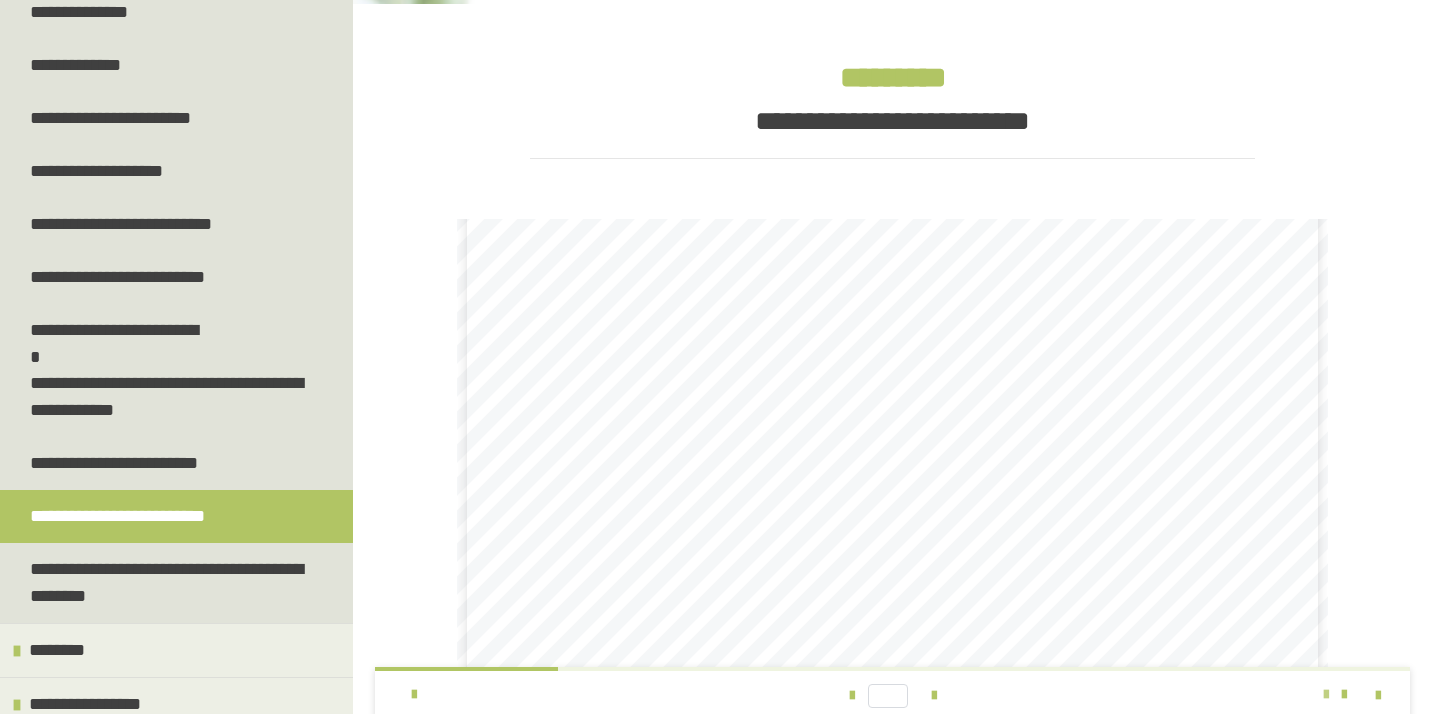 click at bounding box center [1326, 695] 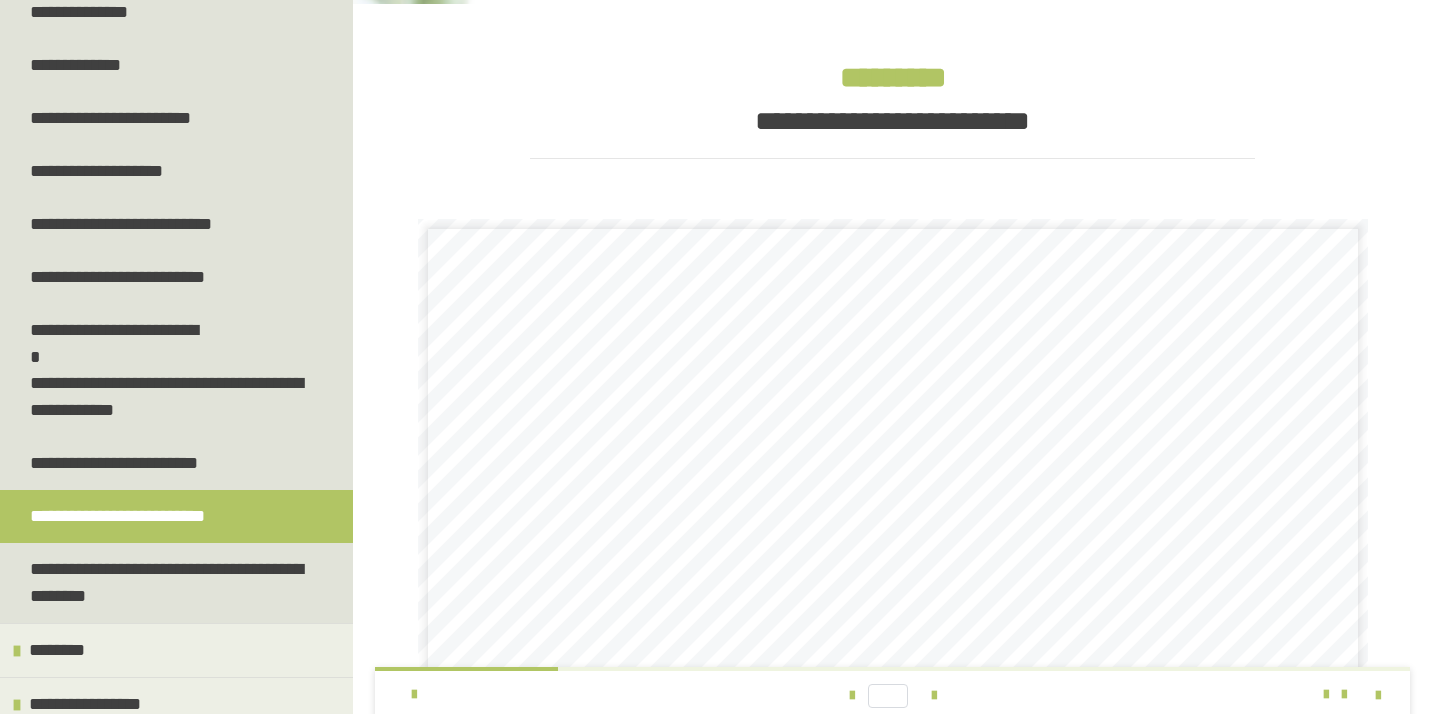 scroll, scrollTop: 0, scrollLeft: 0, axis: both 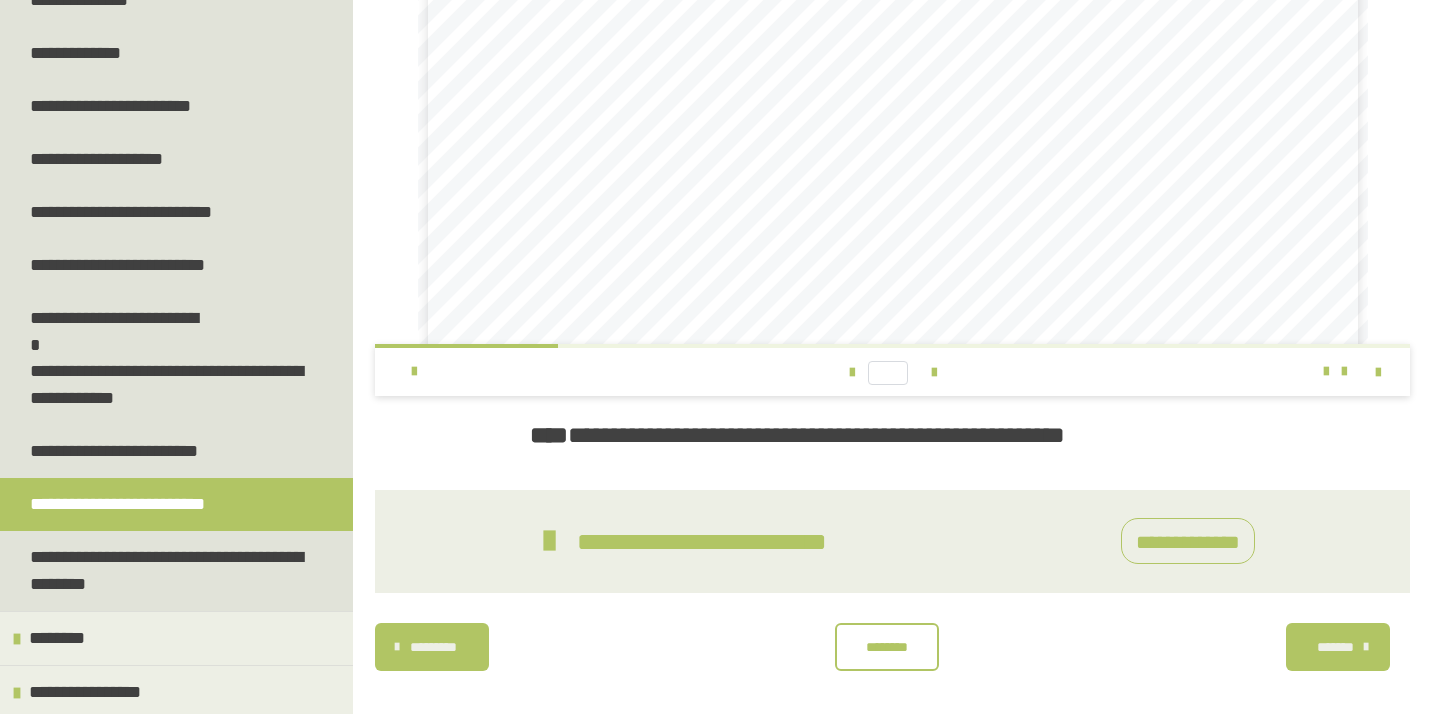click on "**********" at bounding box center (129, 504) 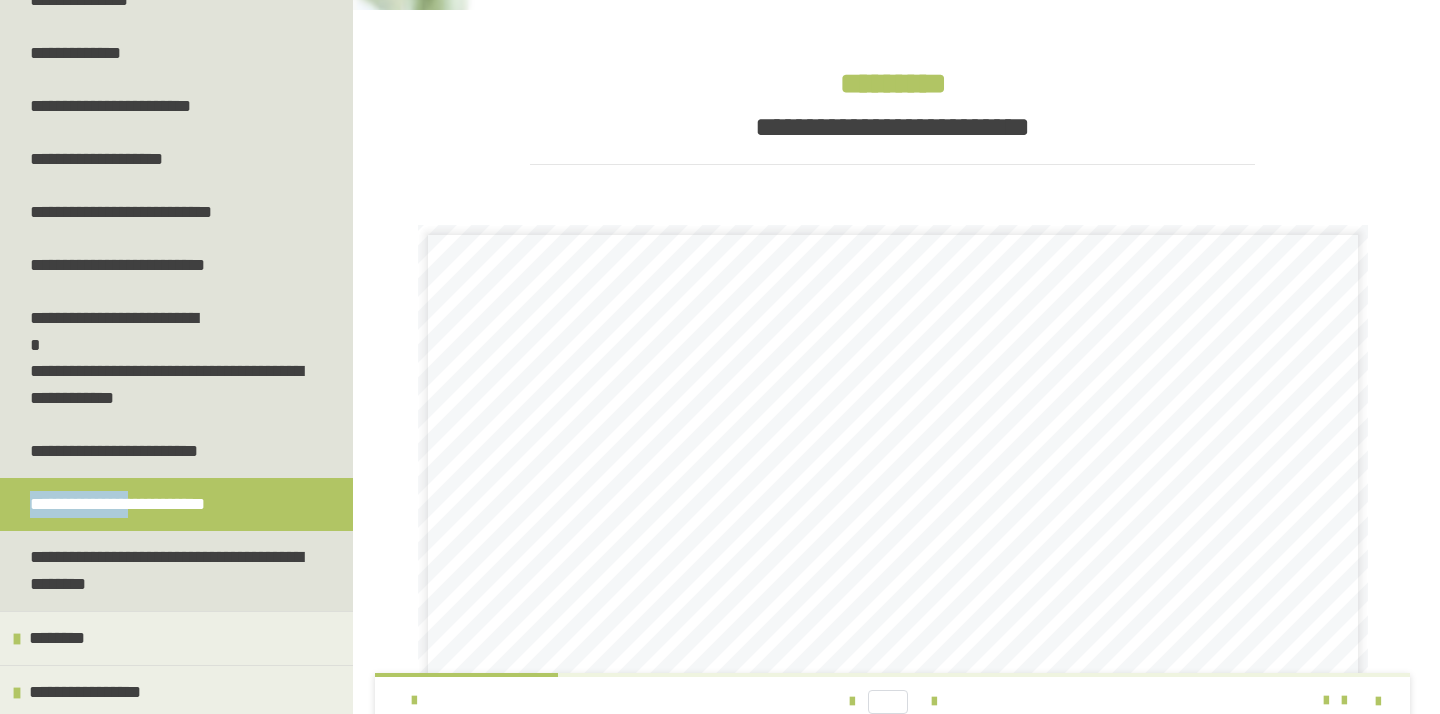 click on "**********" at bounding box center [129, 504] 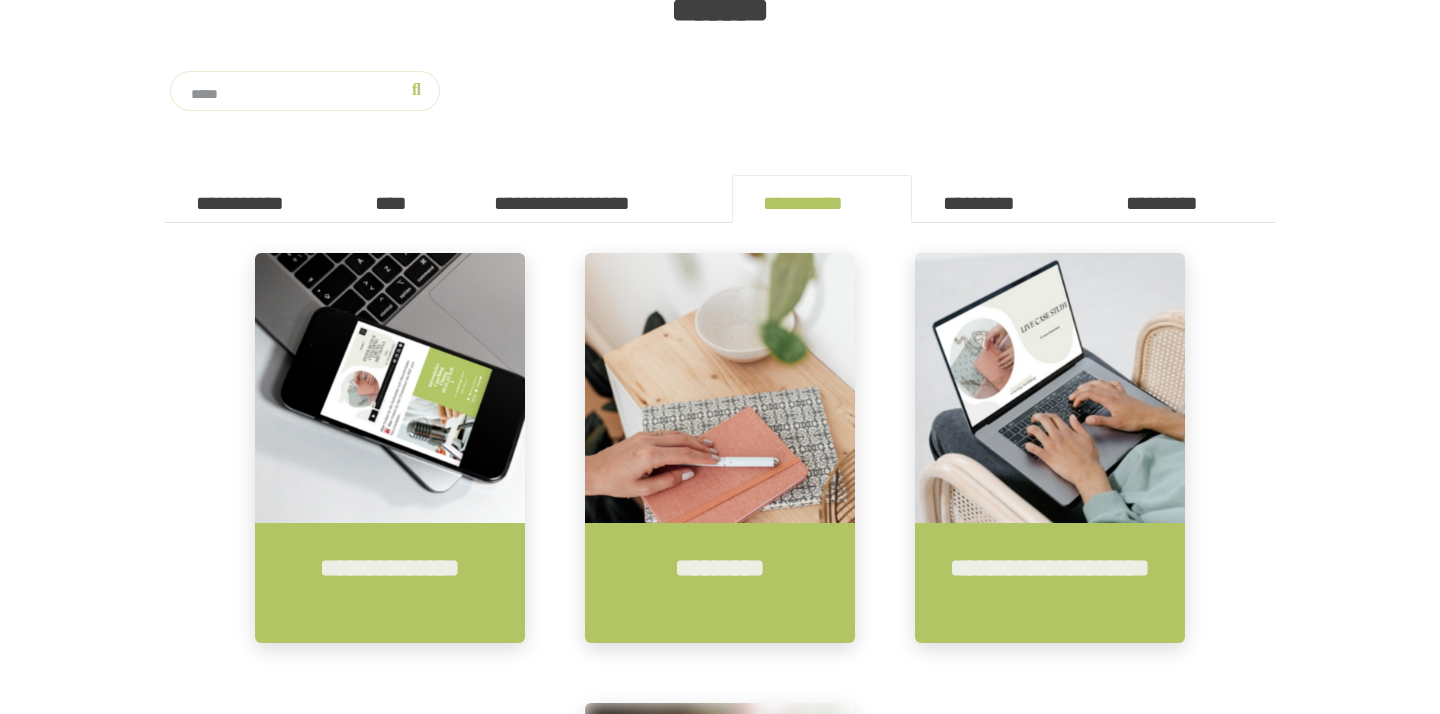 scroll, scrollTop: 305, scrollLeft: 0, axis: vertical 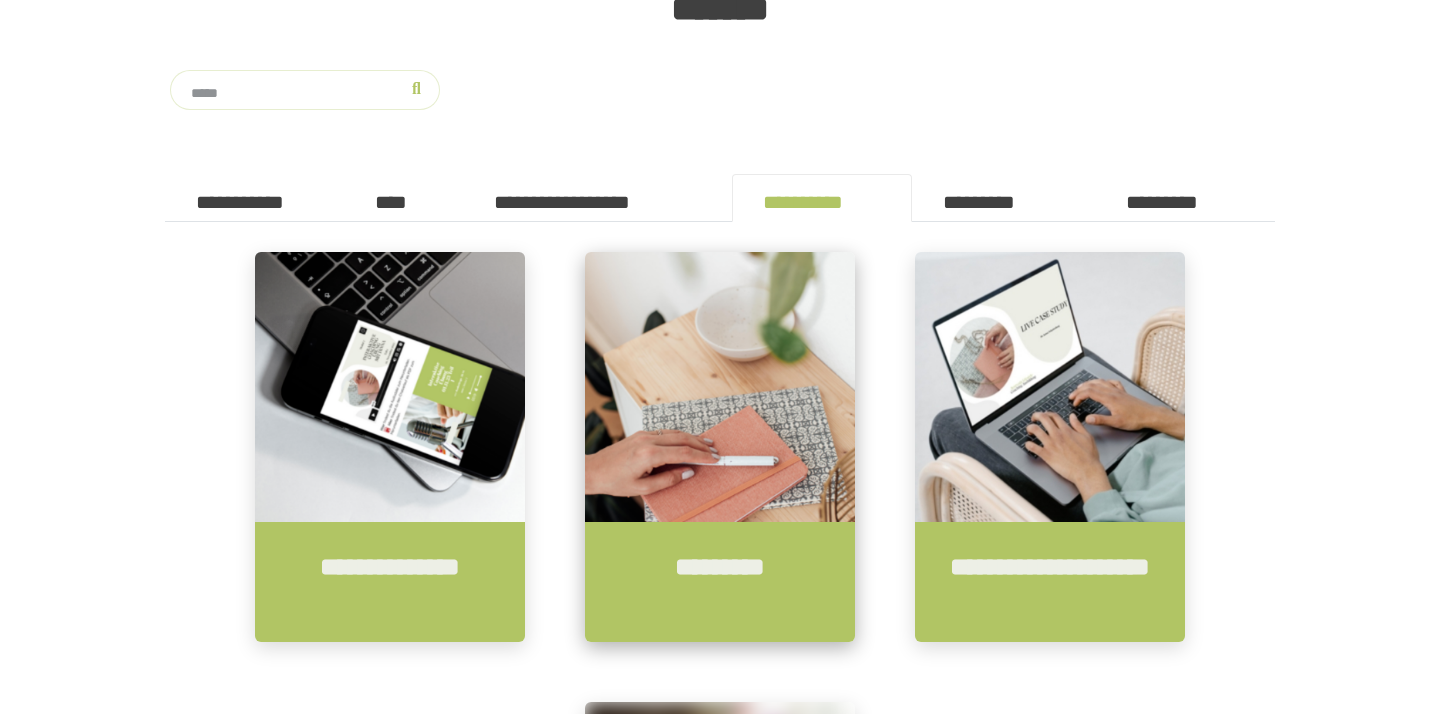 click on "*********" at bounding box center [720, 582] 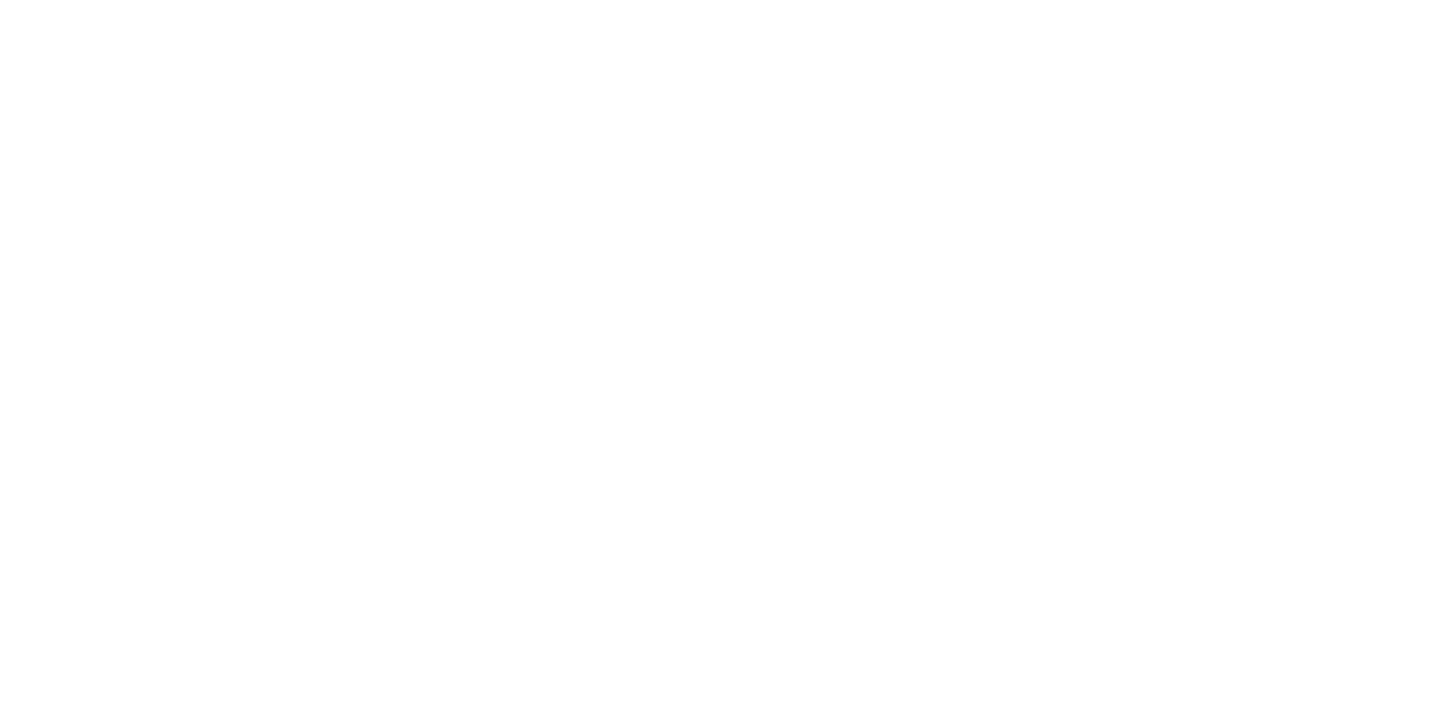 scroll, scrollTop: 0, scrollLeft: 0, axis: both 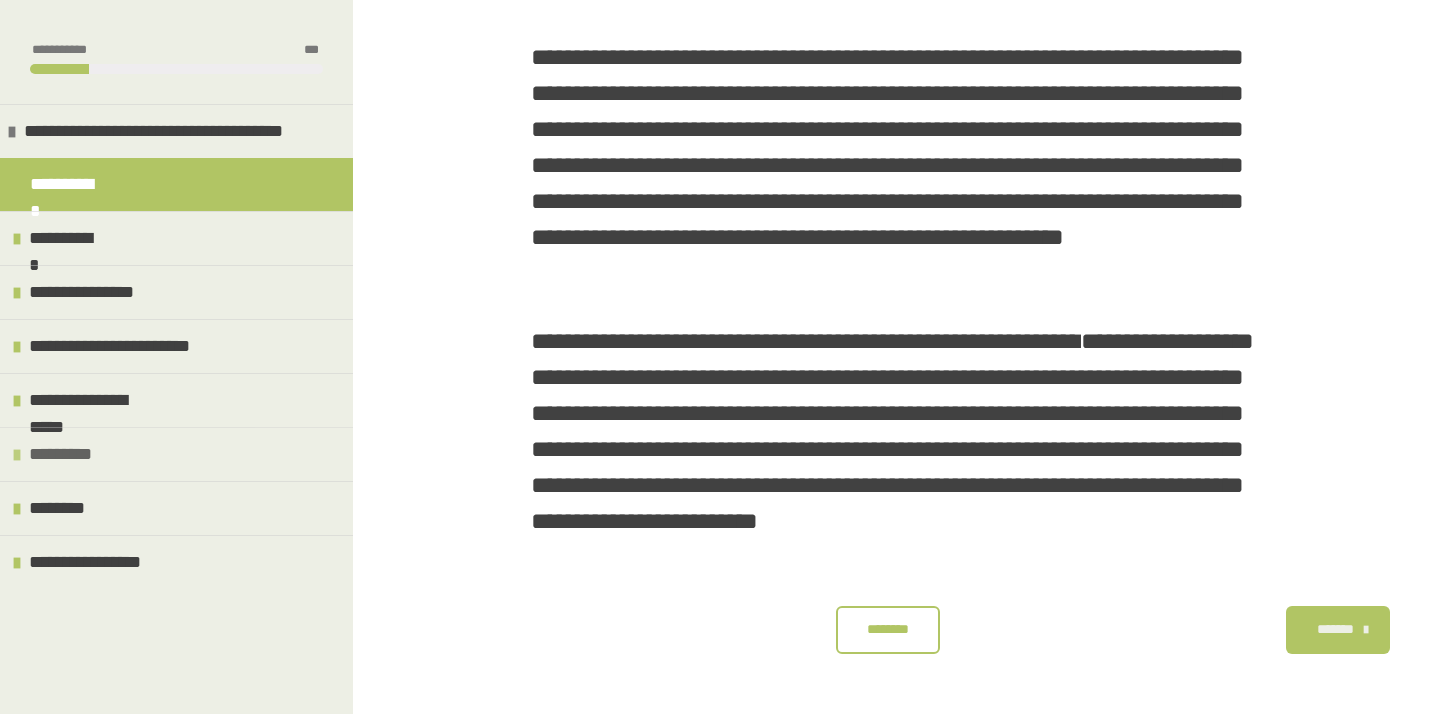 click on "*********" at bounding box center (176, 454) 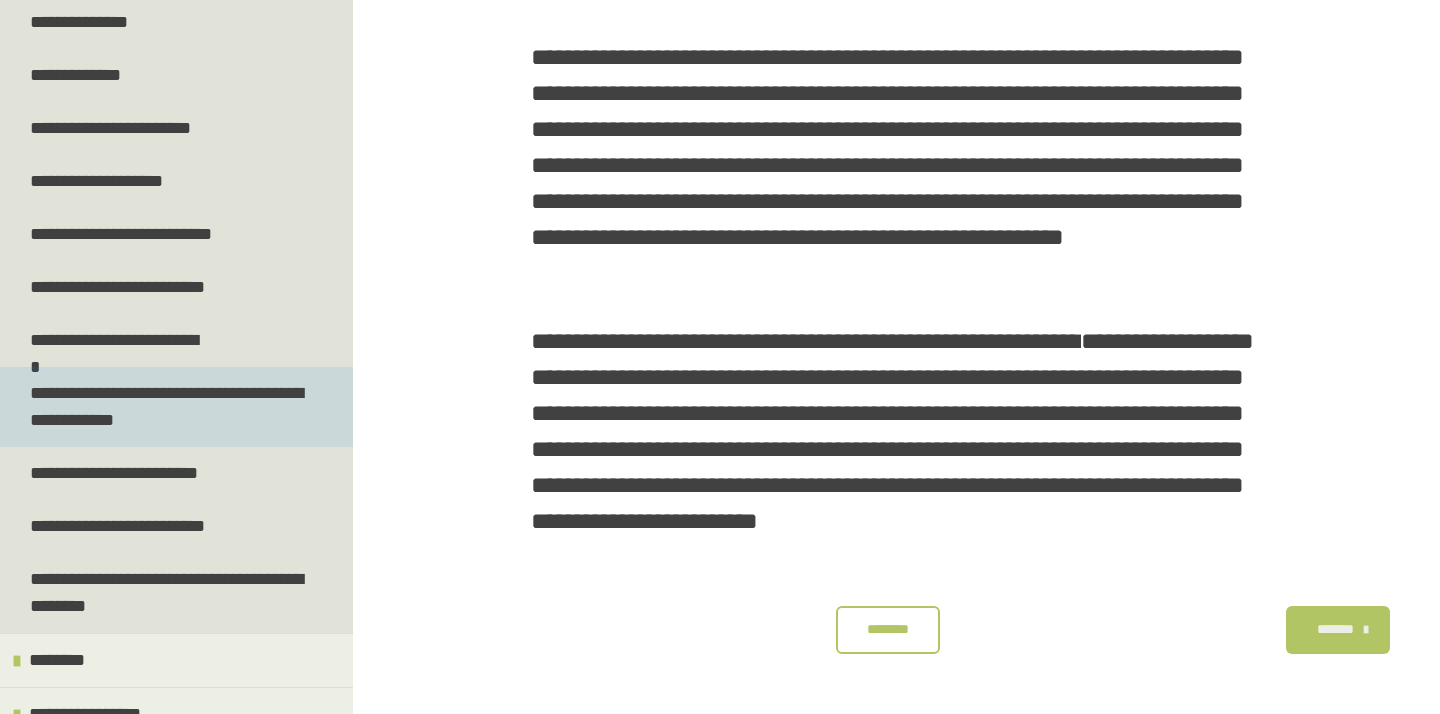 scroll, scrollTop: 497, scrollLeft: 0, axis: vertical 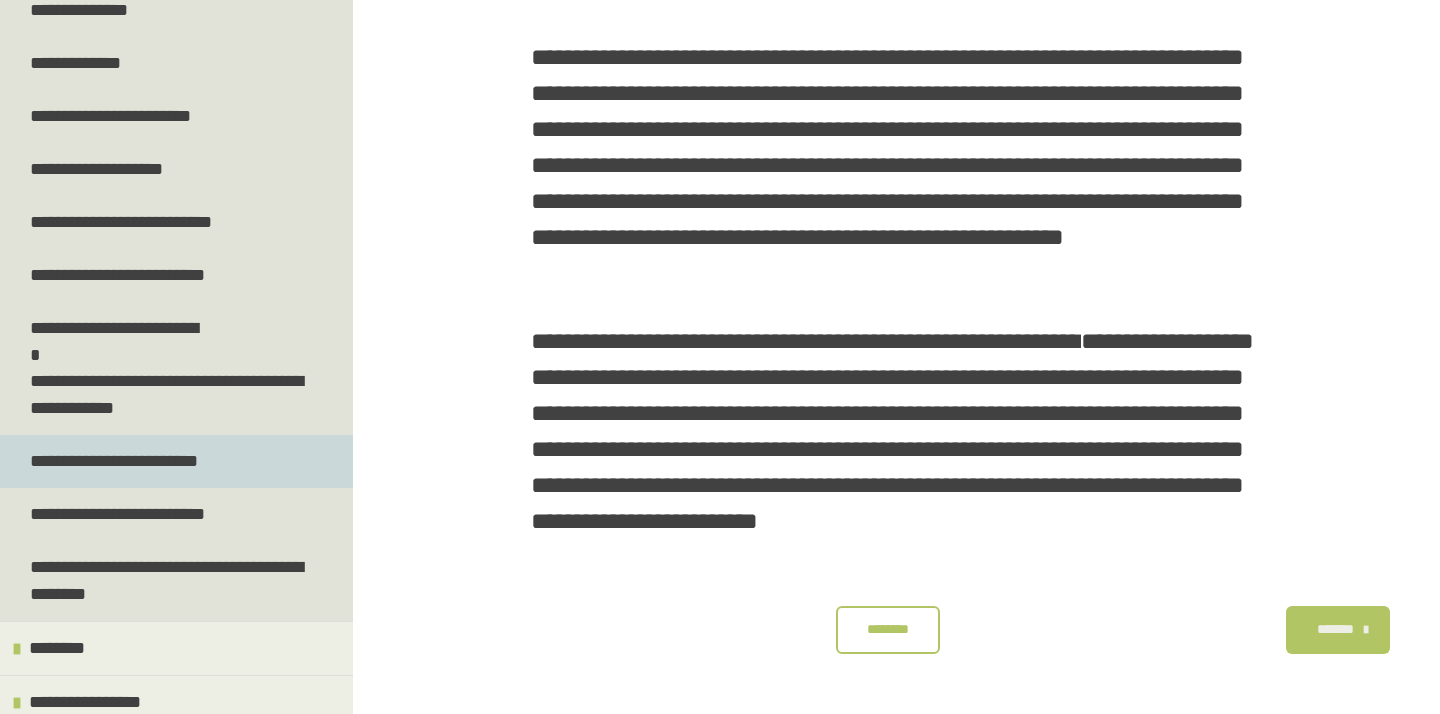 click on "**********" at bounding box center (126, 461) 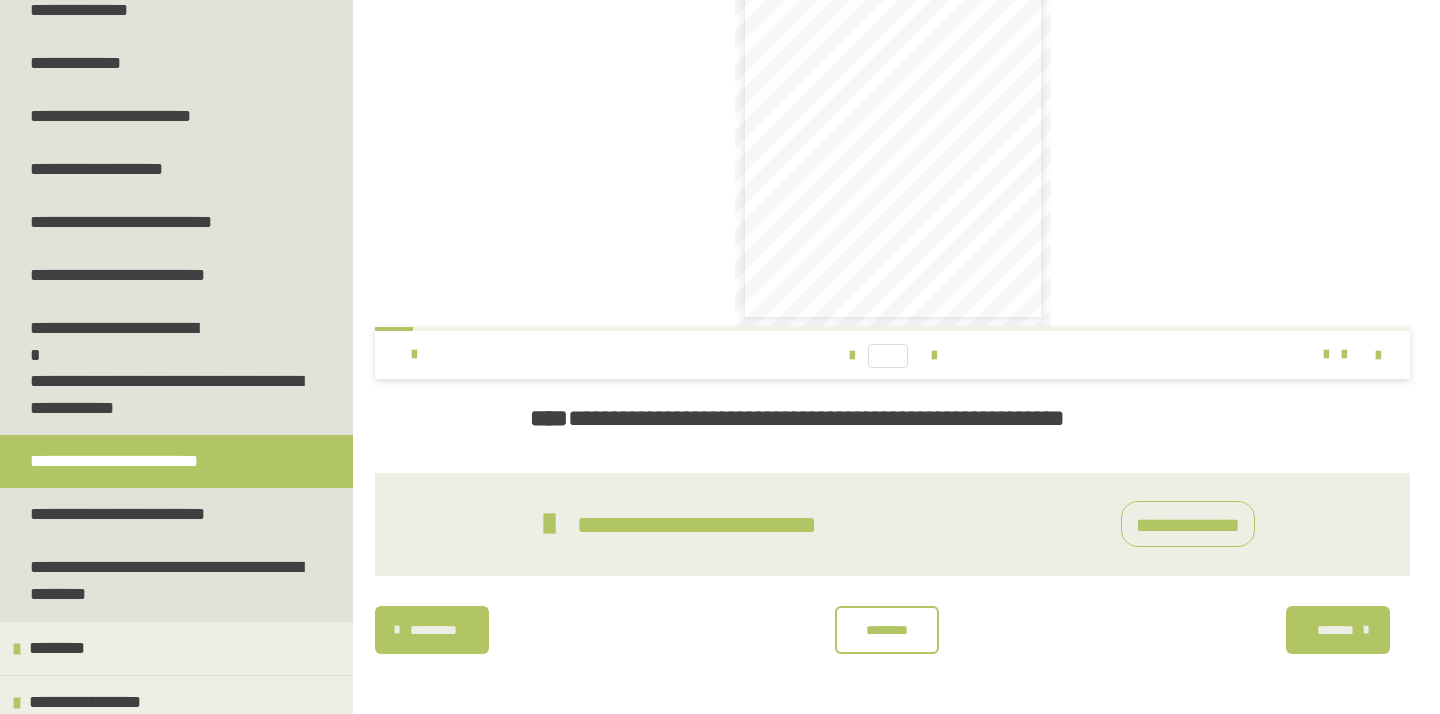 scroll, scrollTop: 618, scrollLeft: 0, axis: vertical 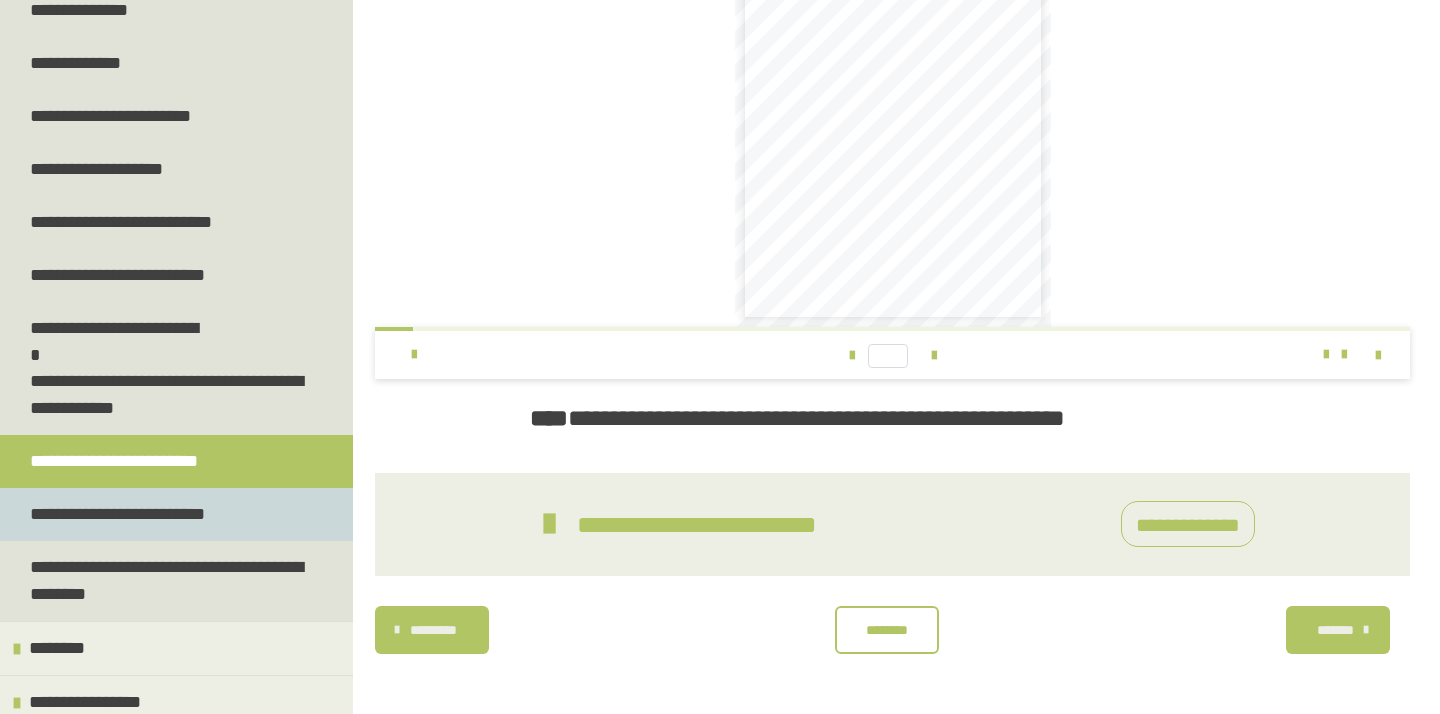 click on "**********" at bounding box center (129, 514) 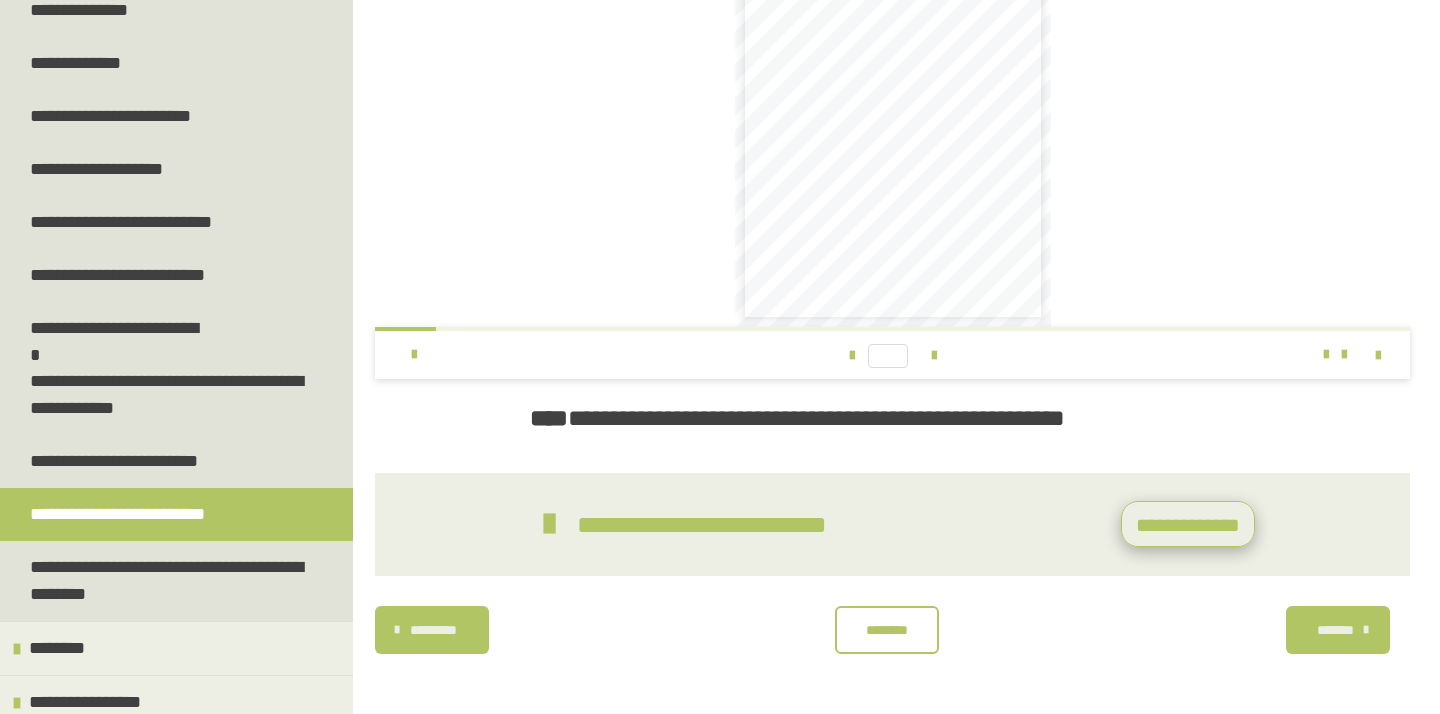 scroll, scrollTop: 618, scrollLeft: 0, axis: vertical 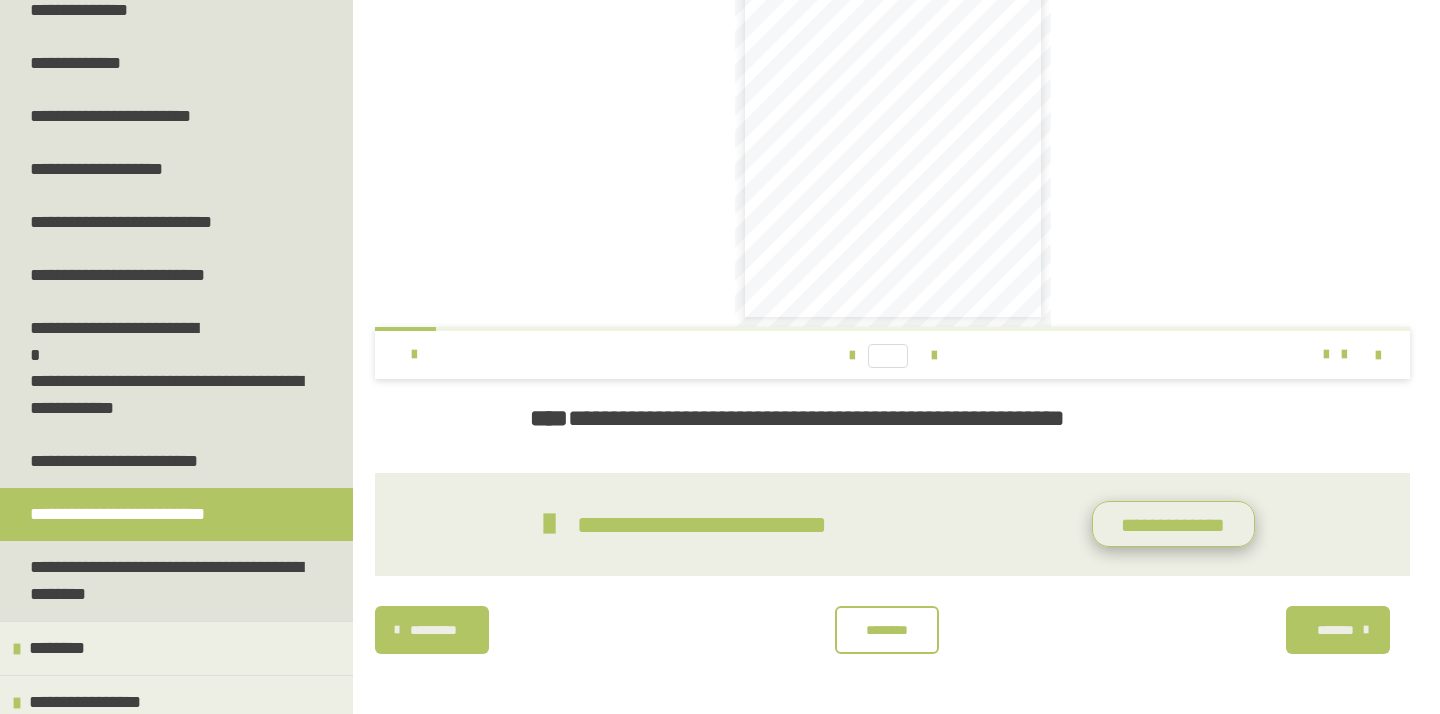 click on "**********" at bounding box center [1173, 524] 